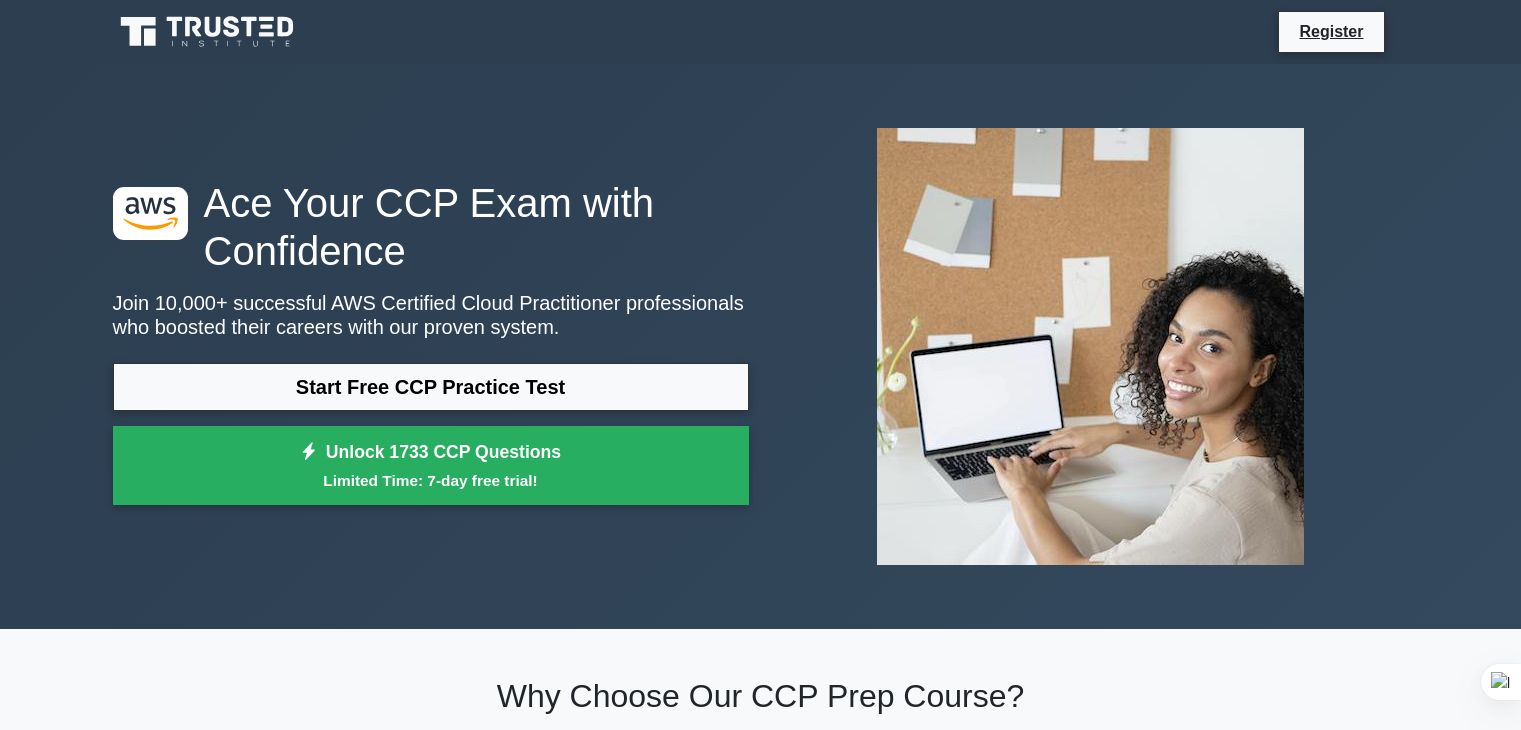 scroll, scrollTop: 0, scrollLeft: 0, axis: both 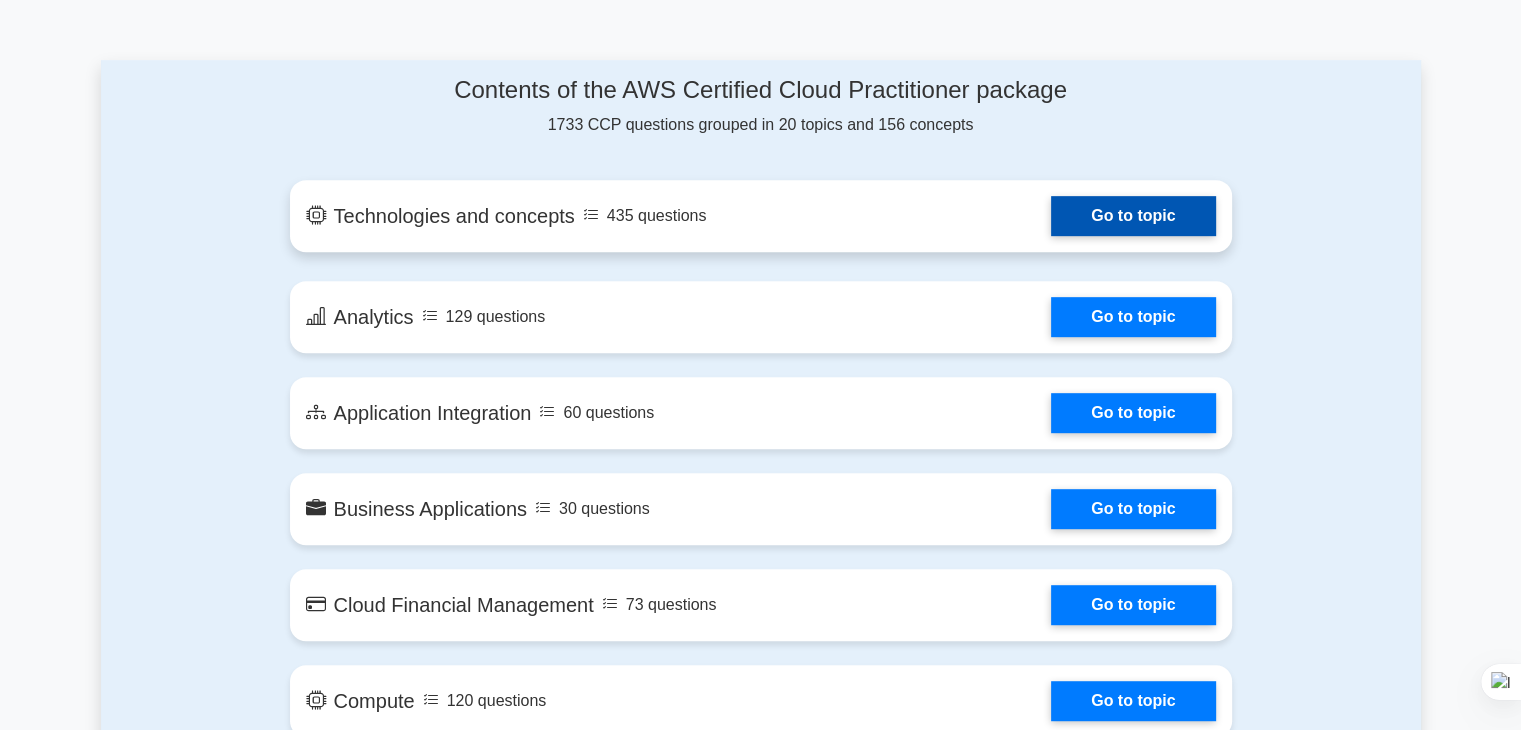 click on "Go to topic" at bounding box center [1133, 216] 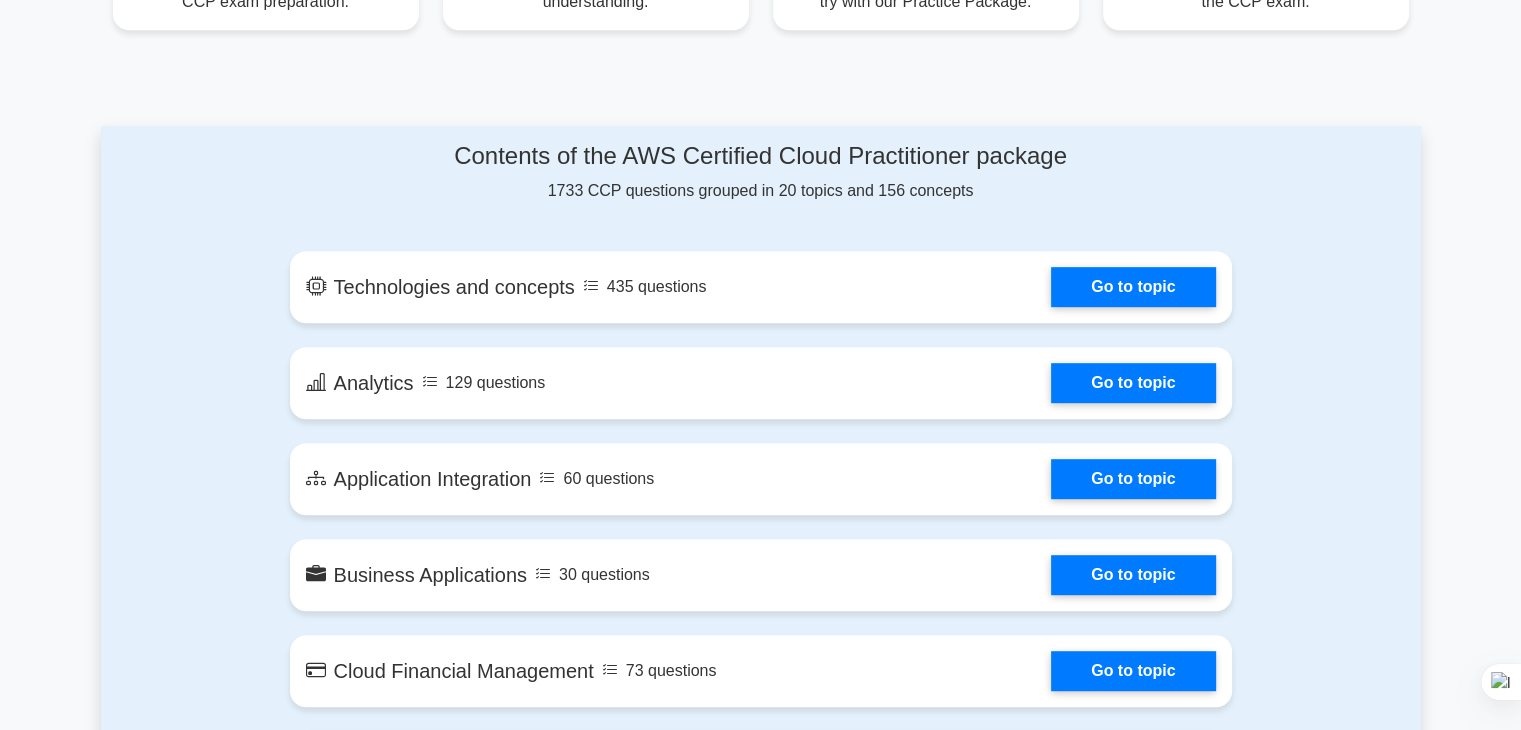 scroll, scrollTop: 900, scrollLeft: 0, axis: vertical 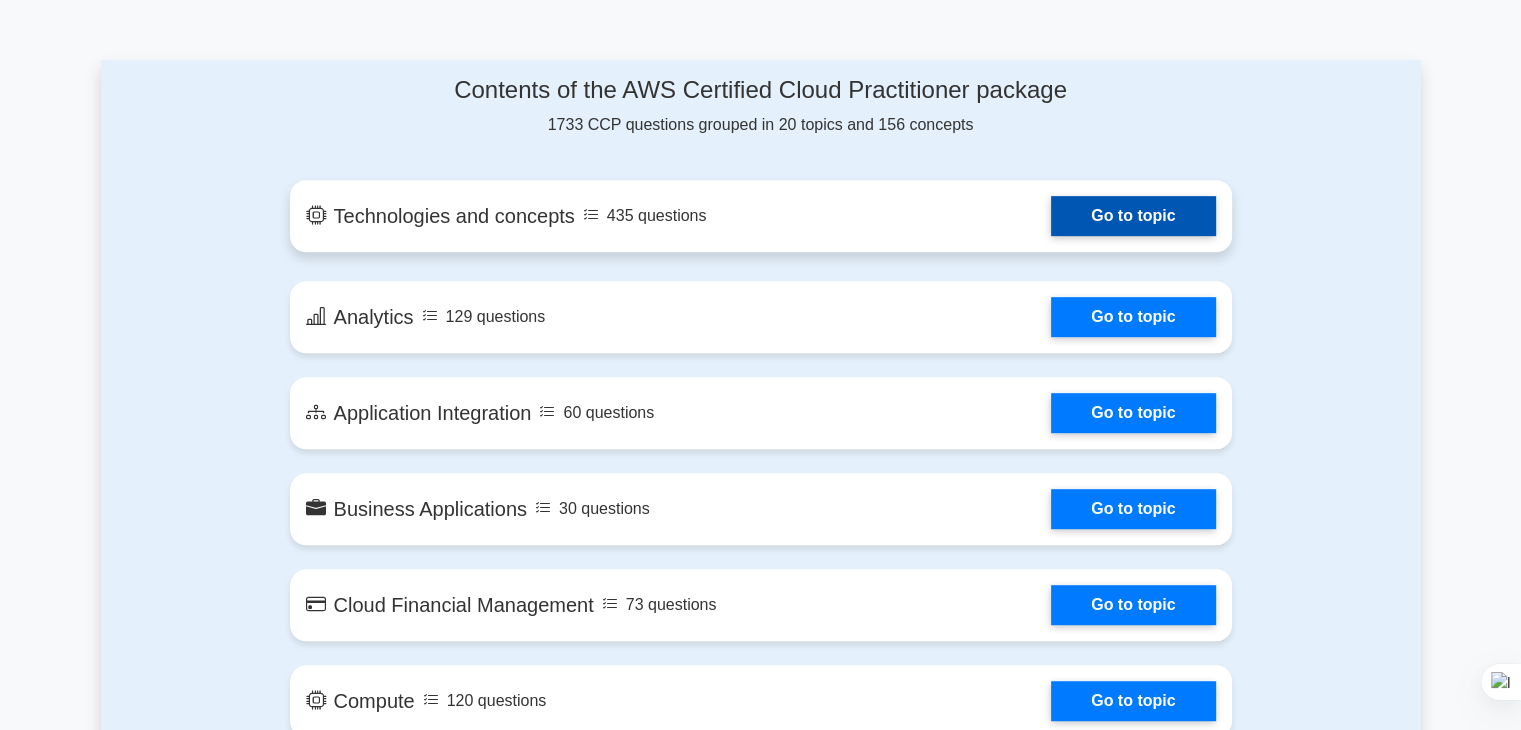 click on "Go to topic" at bounding box center [1133, 216] 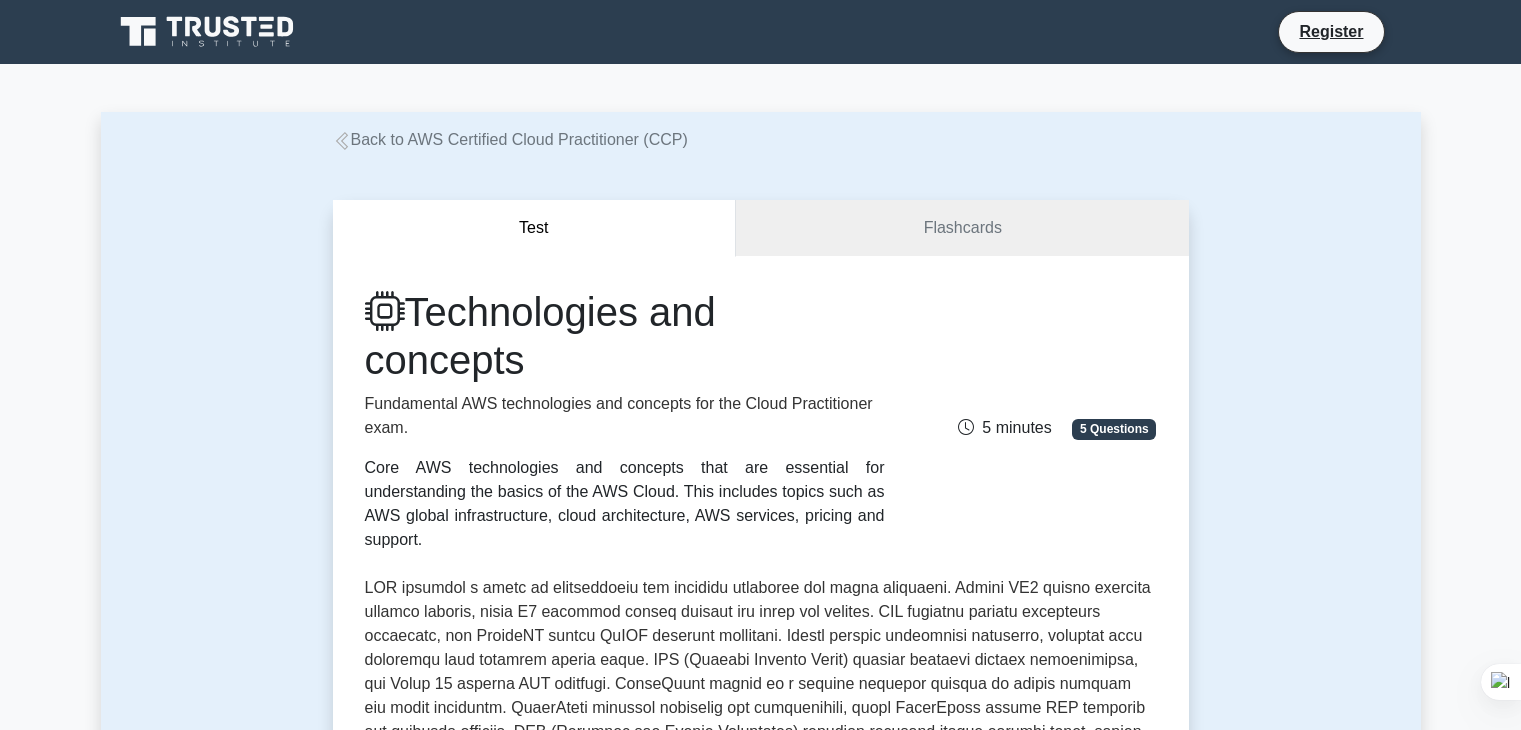 scroll, scrollTop: 400, scrollLeft: 0, axis: vertical 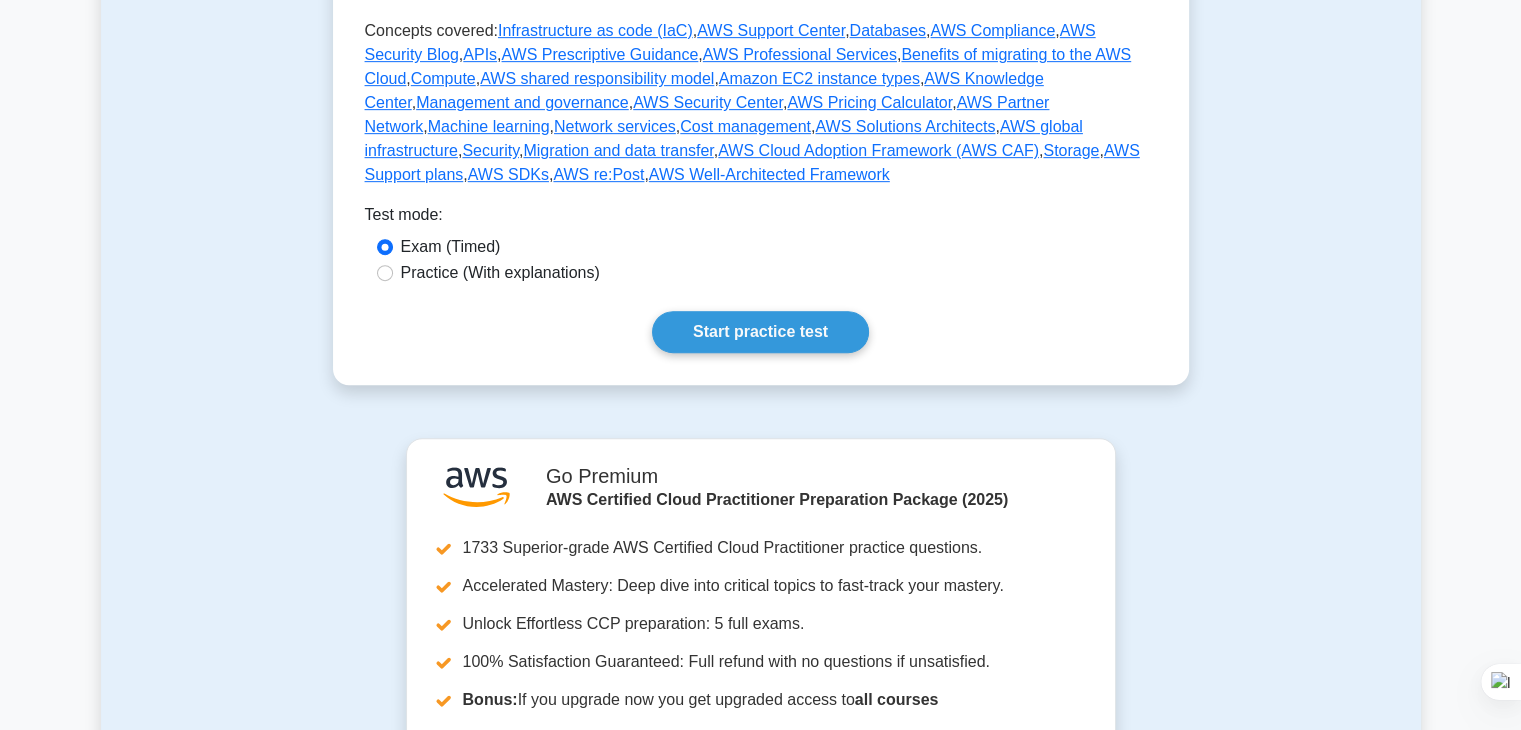 click on "Practice (With explanations)" at bounding box center (500, 273) 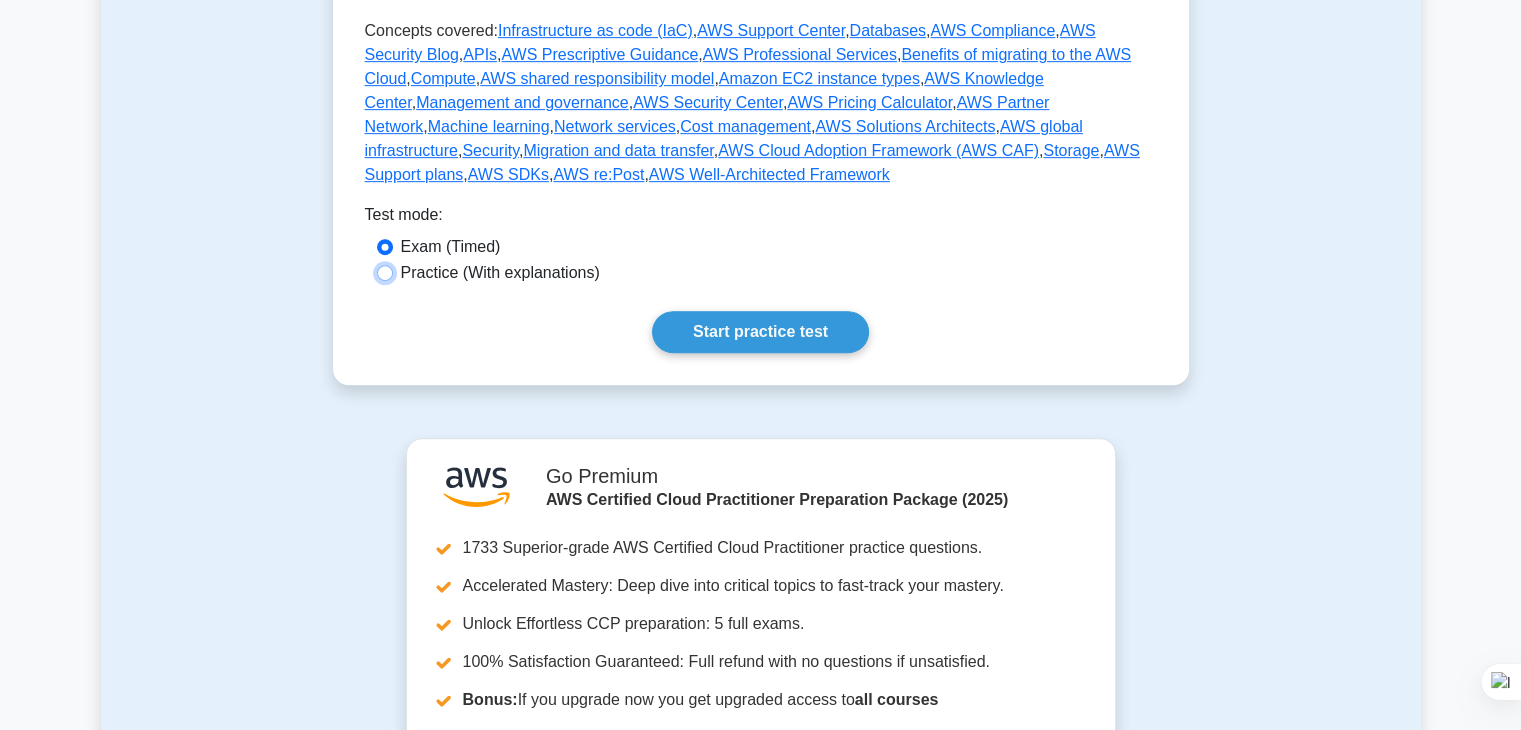 click on "Practice (With explanations)" at bounding box center (385, 273) 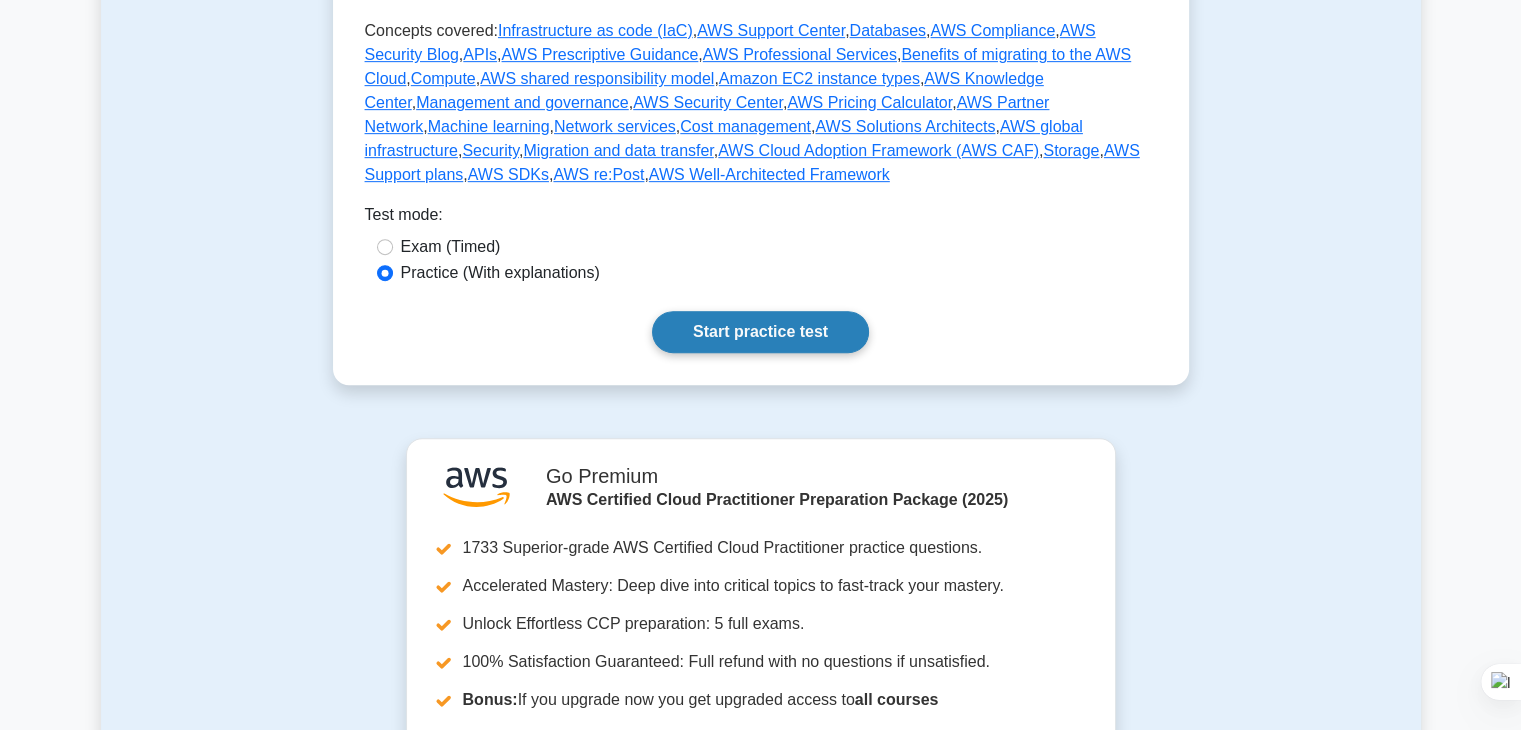 click on "Start practice test" at bounding box center [760, 332] 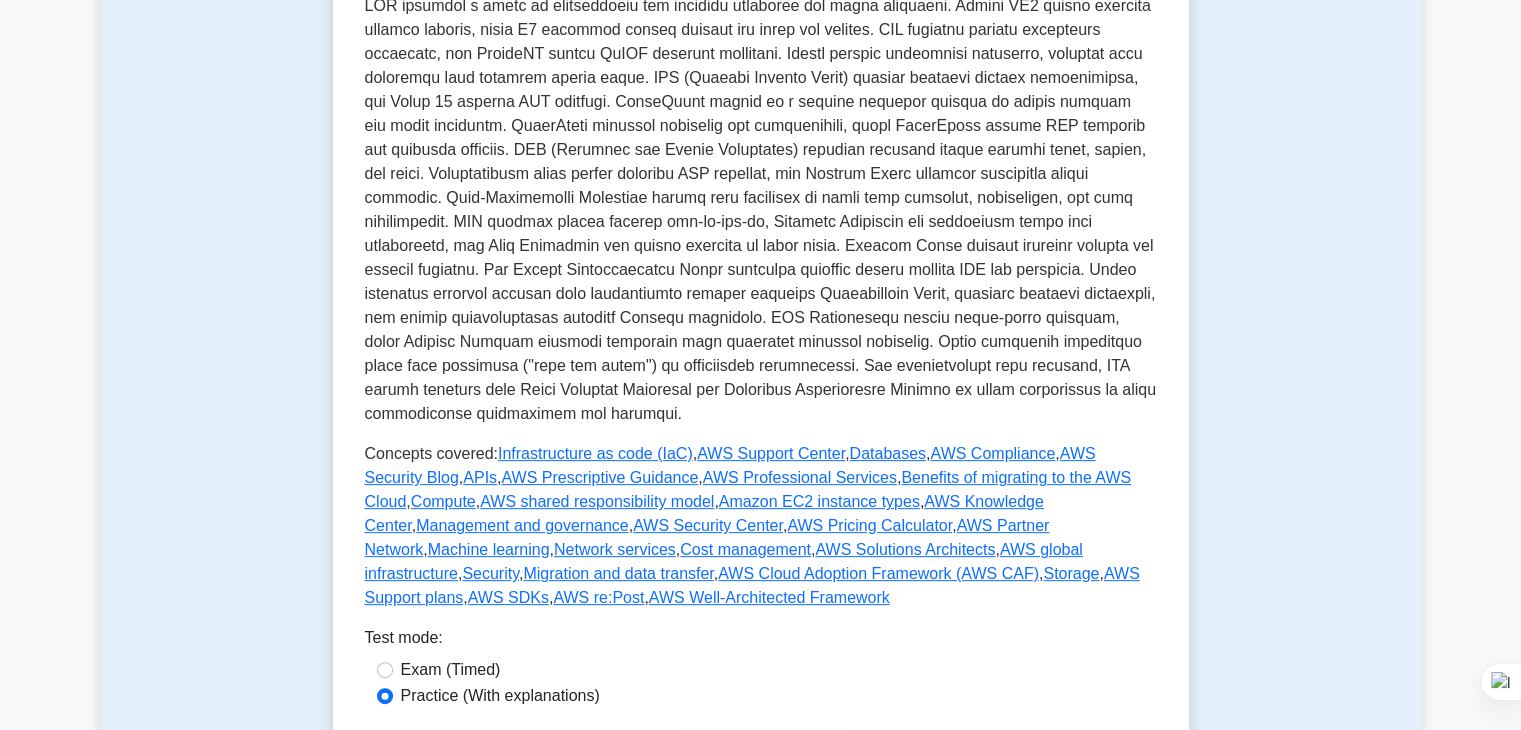 scroll, scrollTop: 600, scrollLeft: 0, axis: vertical 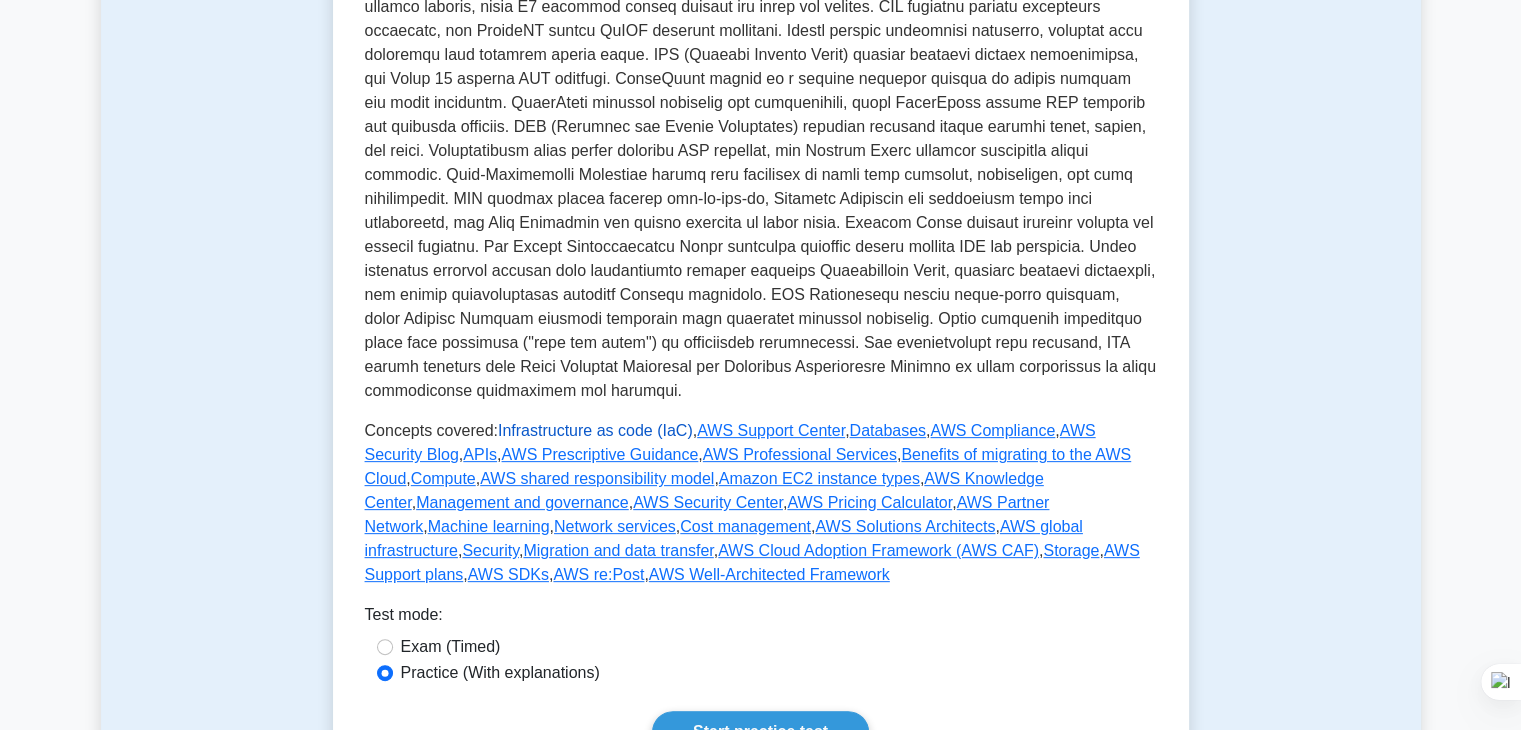 click on "Infrastructure as code (IaC)" at bounding box center [595, 430] 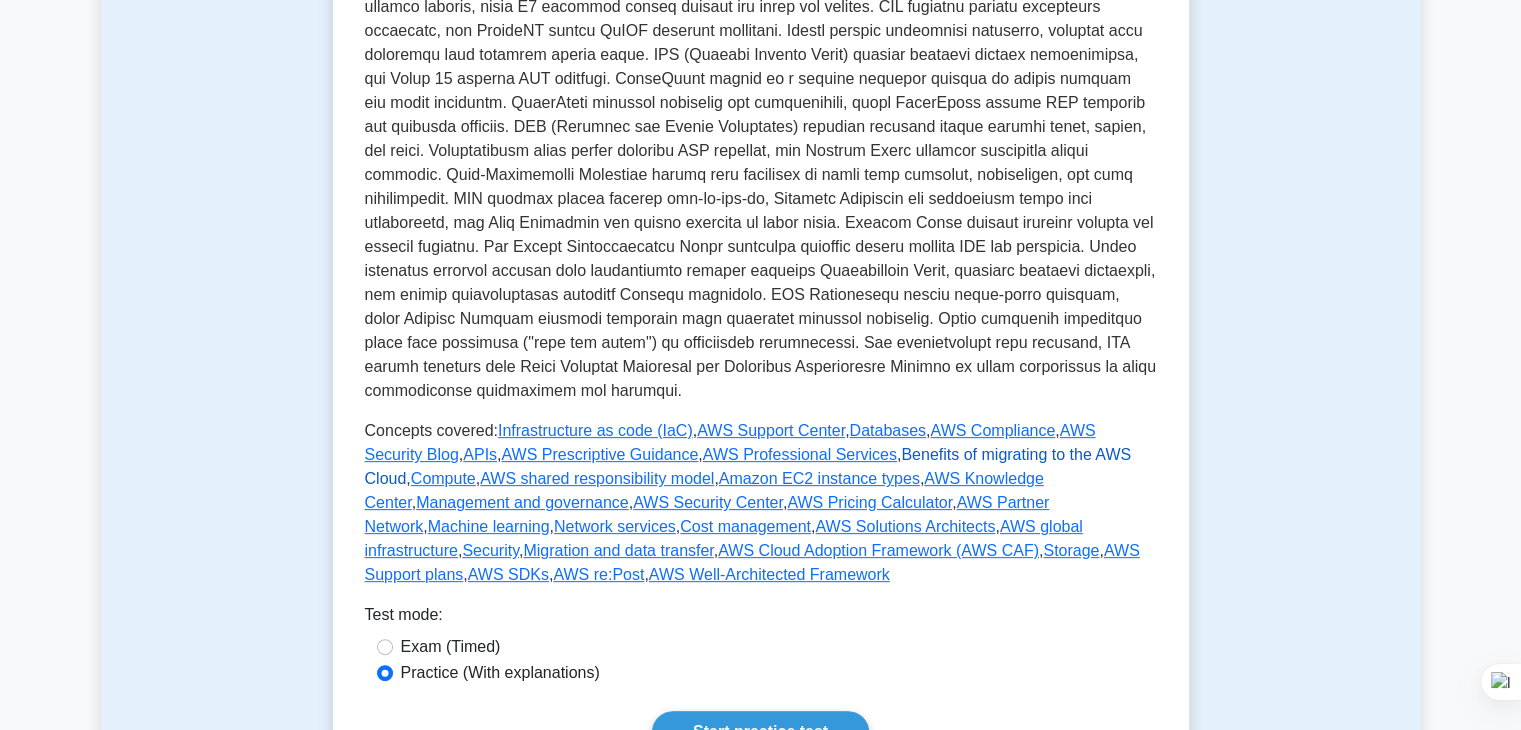 click on "Benefits of migrating to the AWS Cloud" at bounding box center (748, 466) 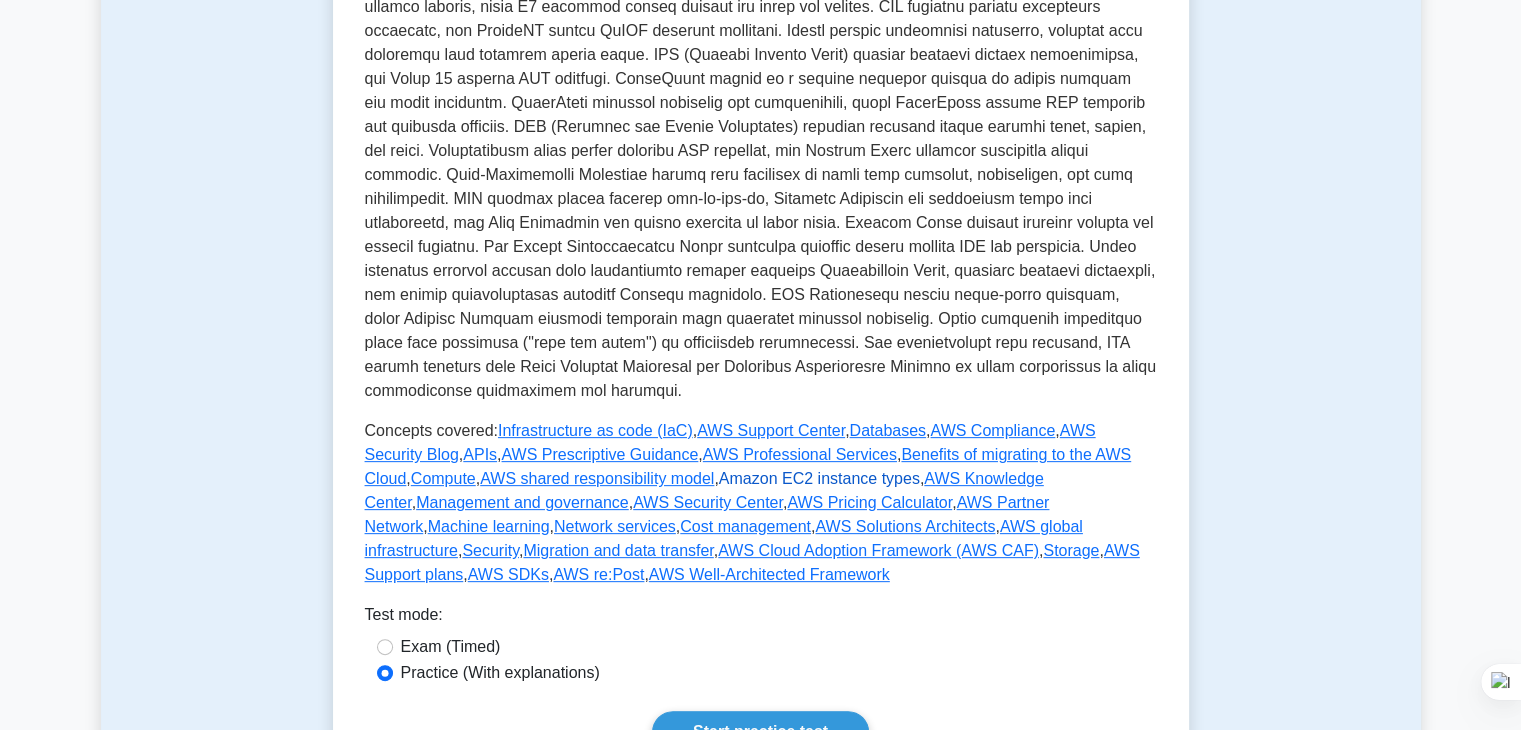 click on "Amazon EC2 instance types" at bounding box center (819, 478) 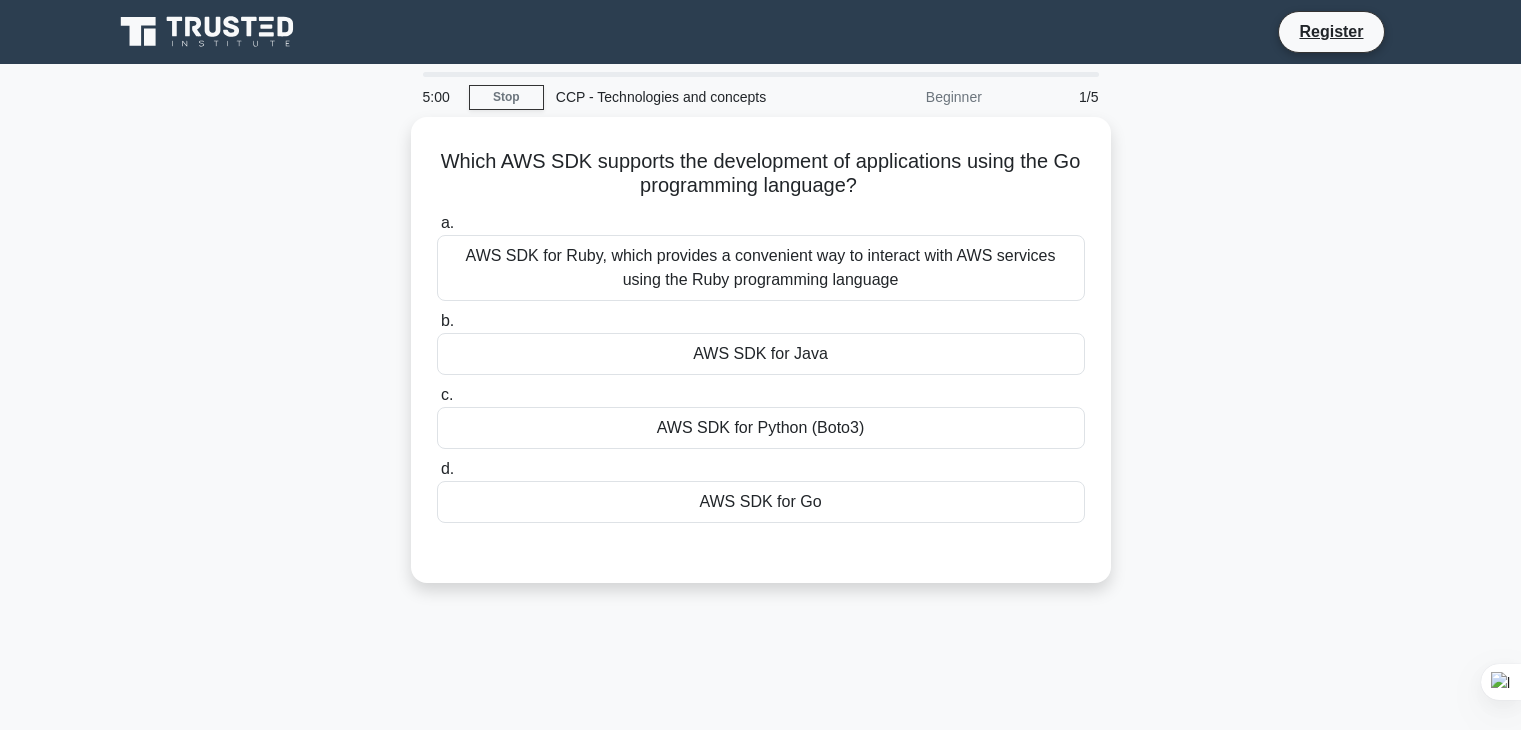 scroll, scrollTop: 0, scrollLeft: 0, axis: both 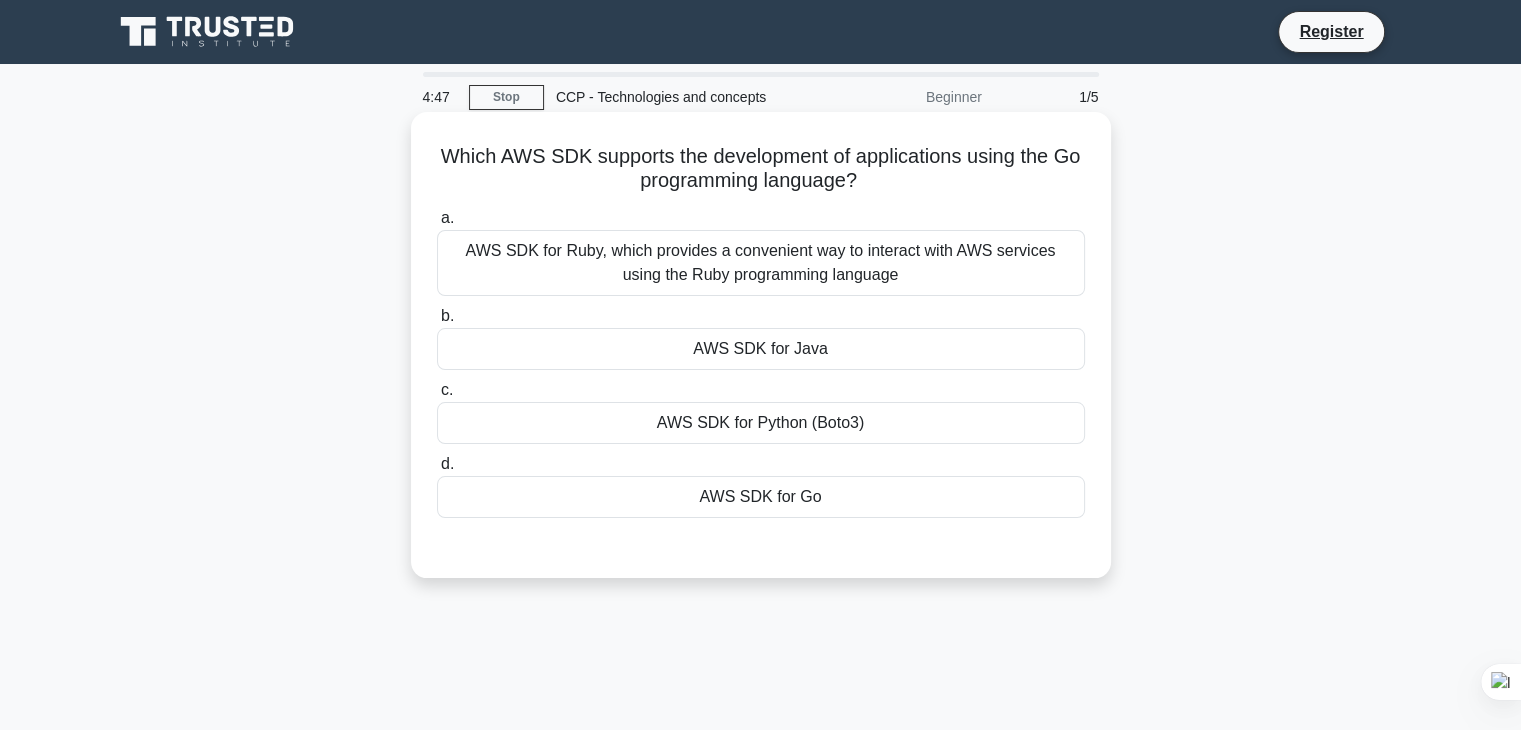 click on "AWS SDK for Ruby, which provides a convenient way to interact with AWS services using the Ruby programming language" at bounding box center [761, 263] 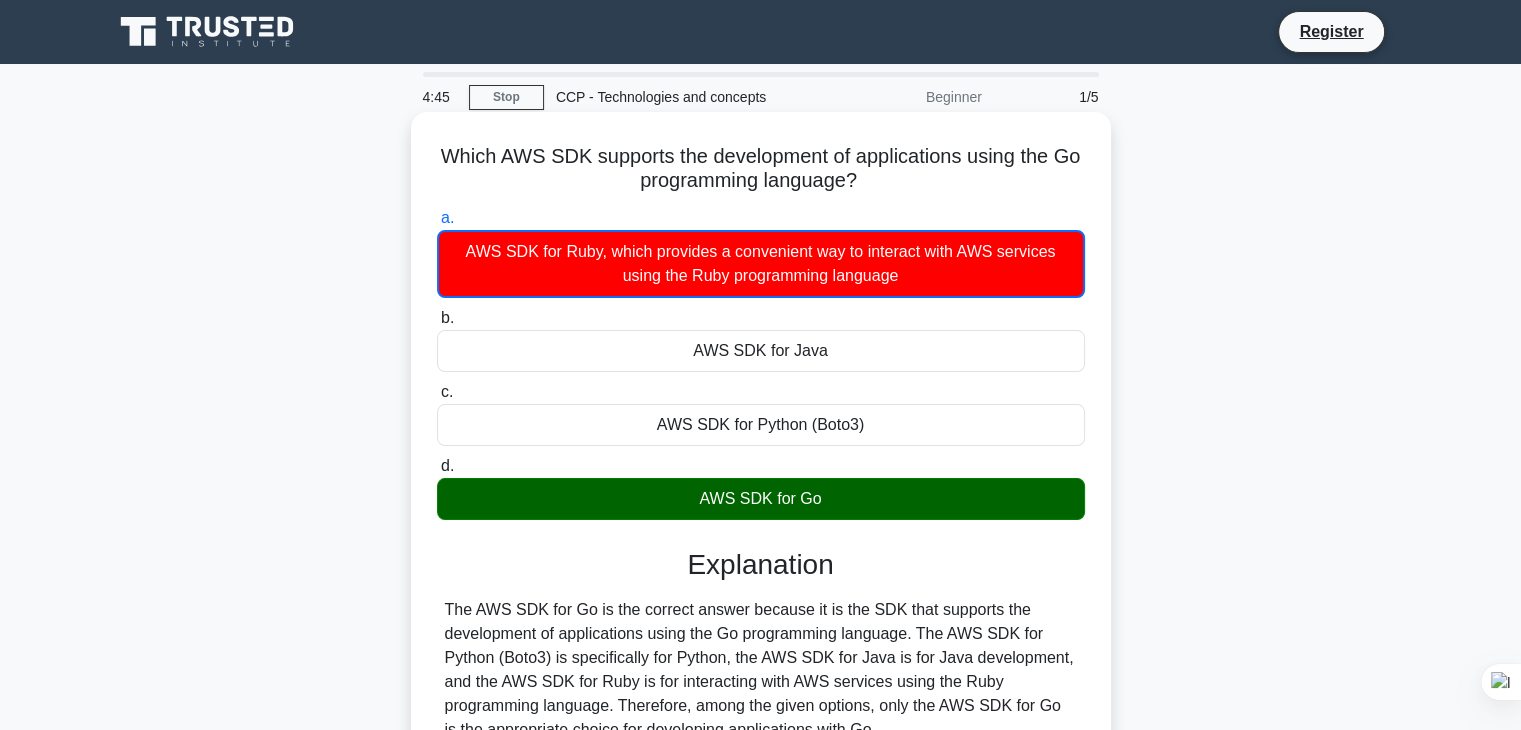 click on "AWS SDK for Go" at bounding box center (761, 499) 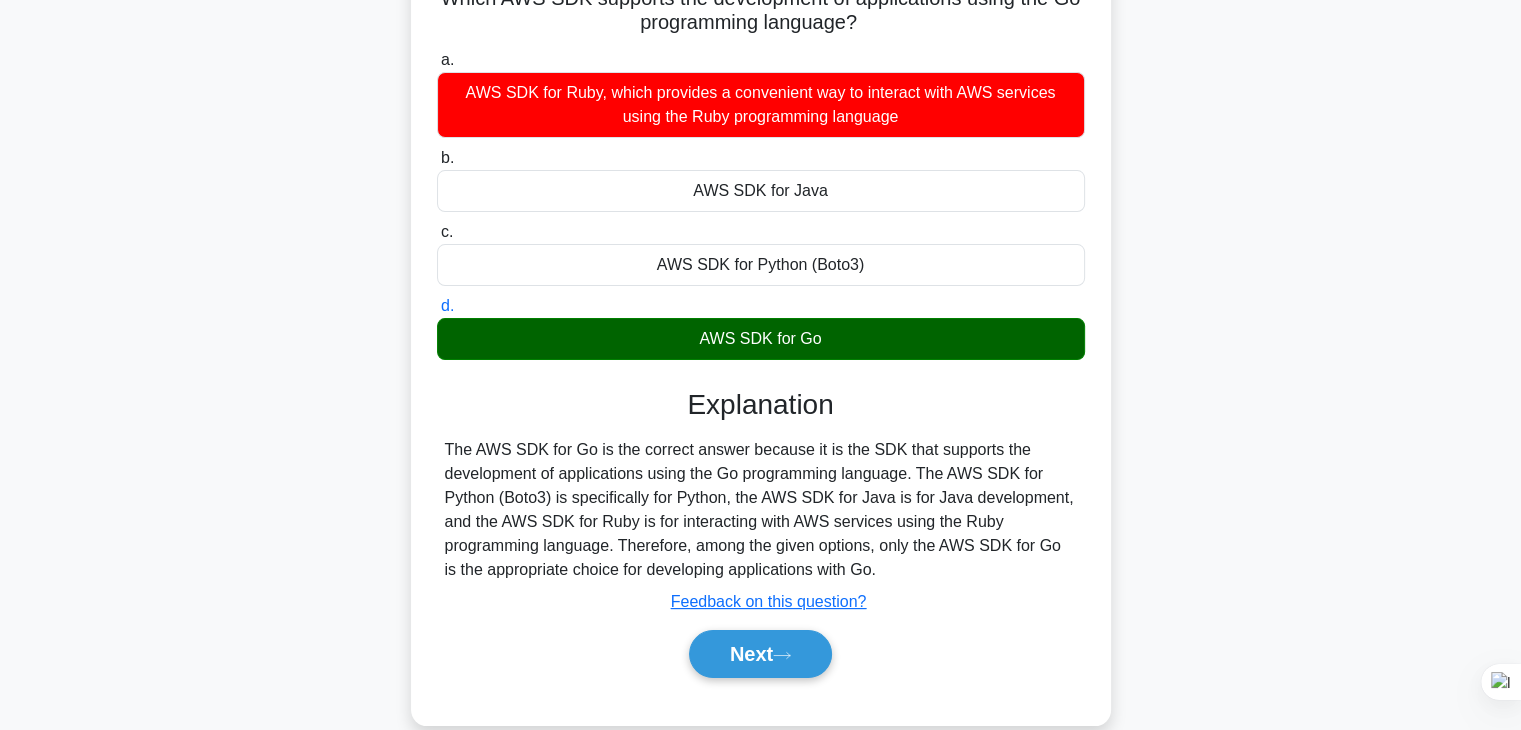 scroll, scrollTop: 351, scrollLeft: 0, axis: vertical 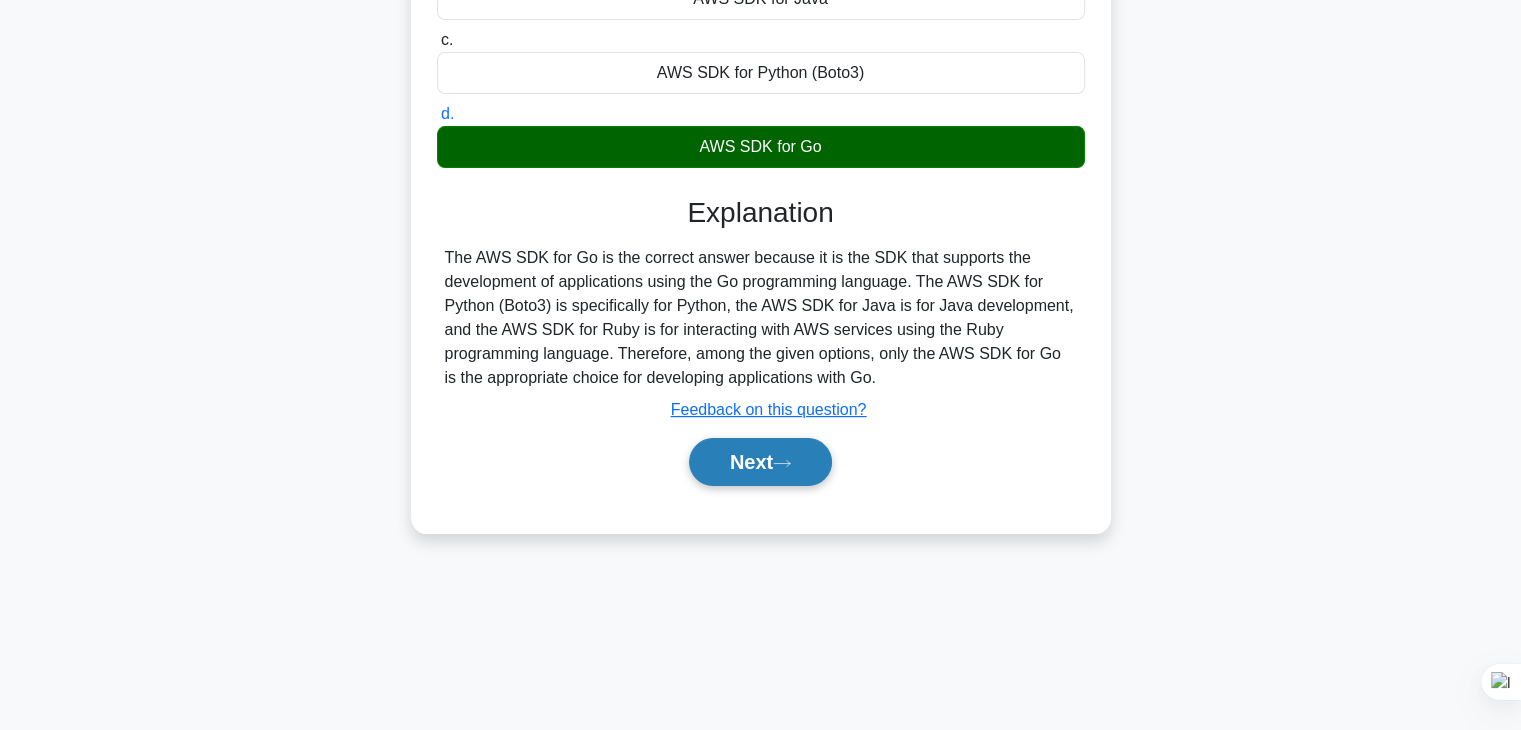 click on "Next" at bounding box center [760, 462] 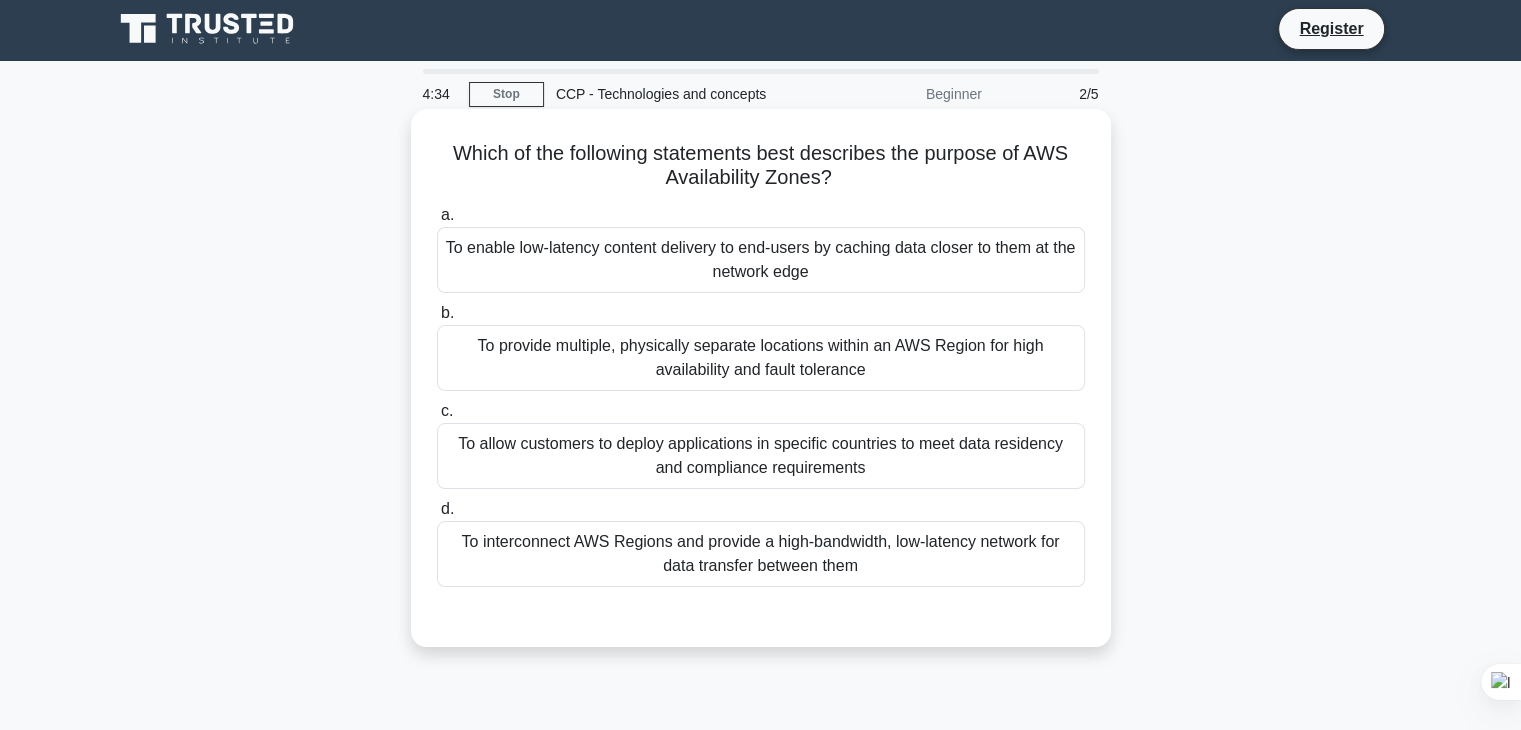 scroll, scrollTop: 0, scrollLeft: 0, axis: both 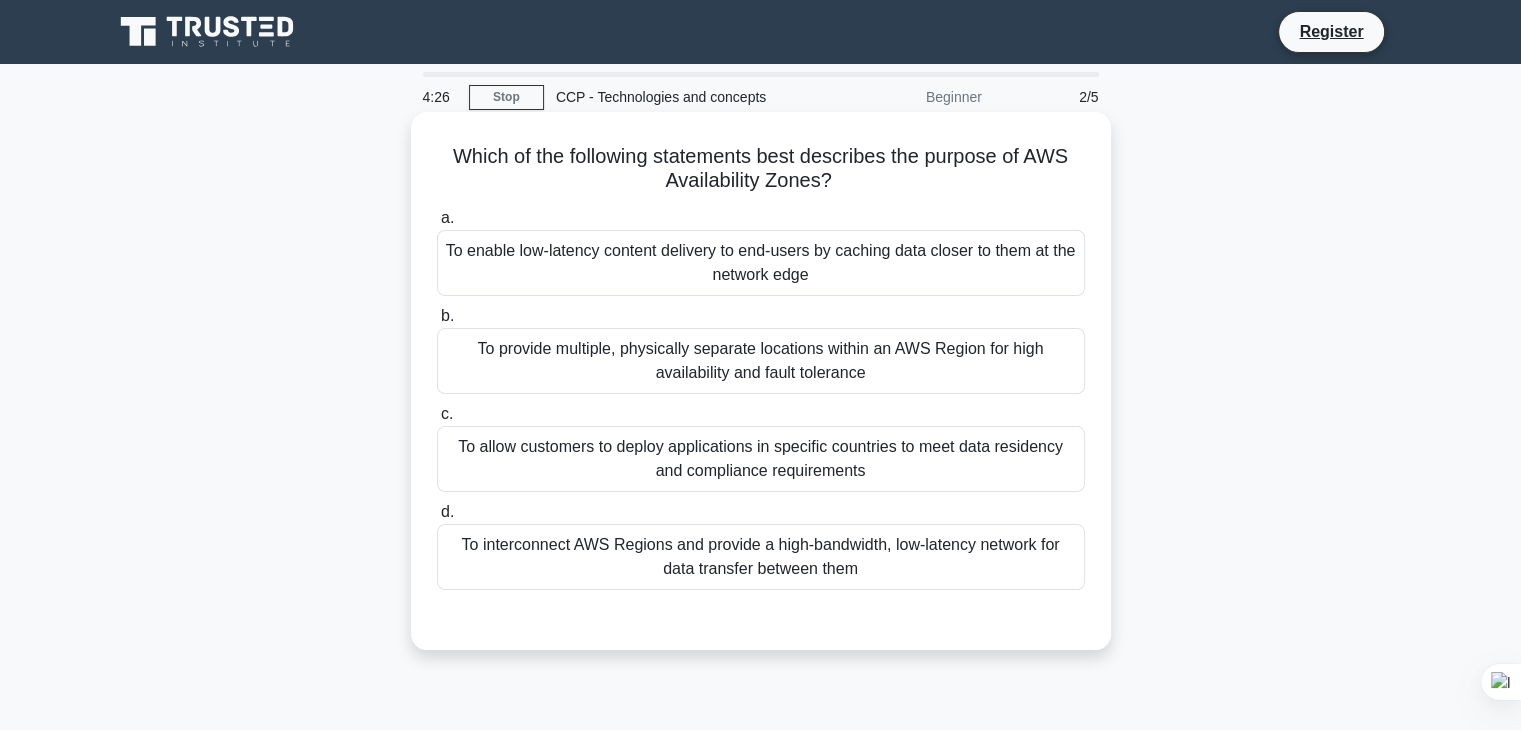 click on "To provide multiple, physically separate locations within an AWS Region for high availability and fault tolerance" at bounding box center [761, 361] 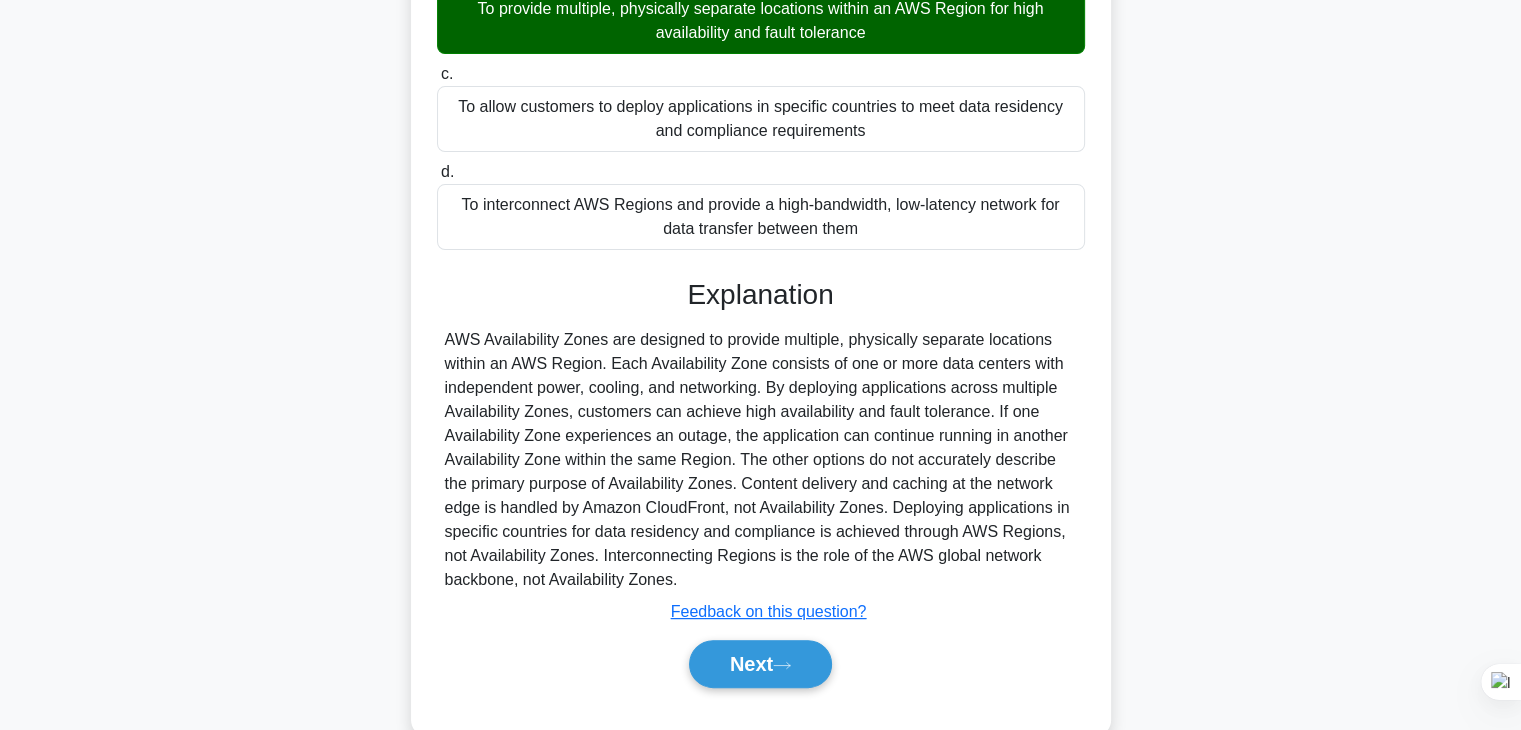 scroll, scrollTop: 382, scrollLeft: 0, axis: vertical 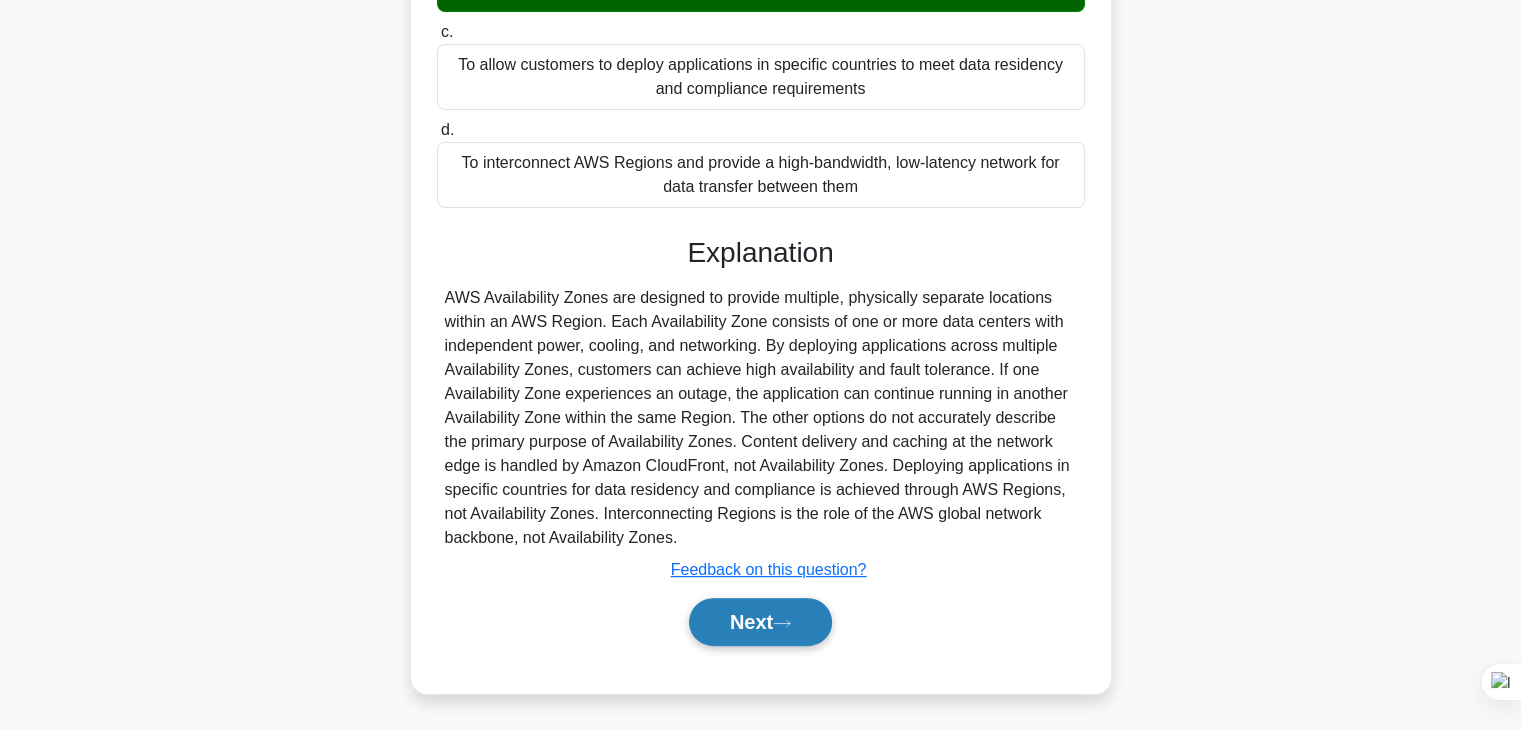 click on "Next" at bounding box center [760, 622] 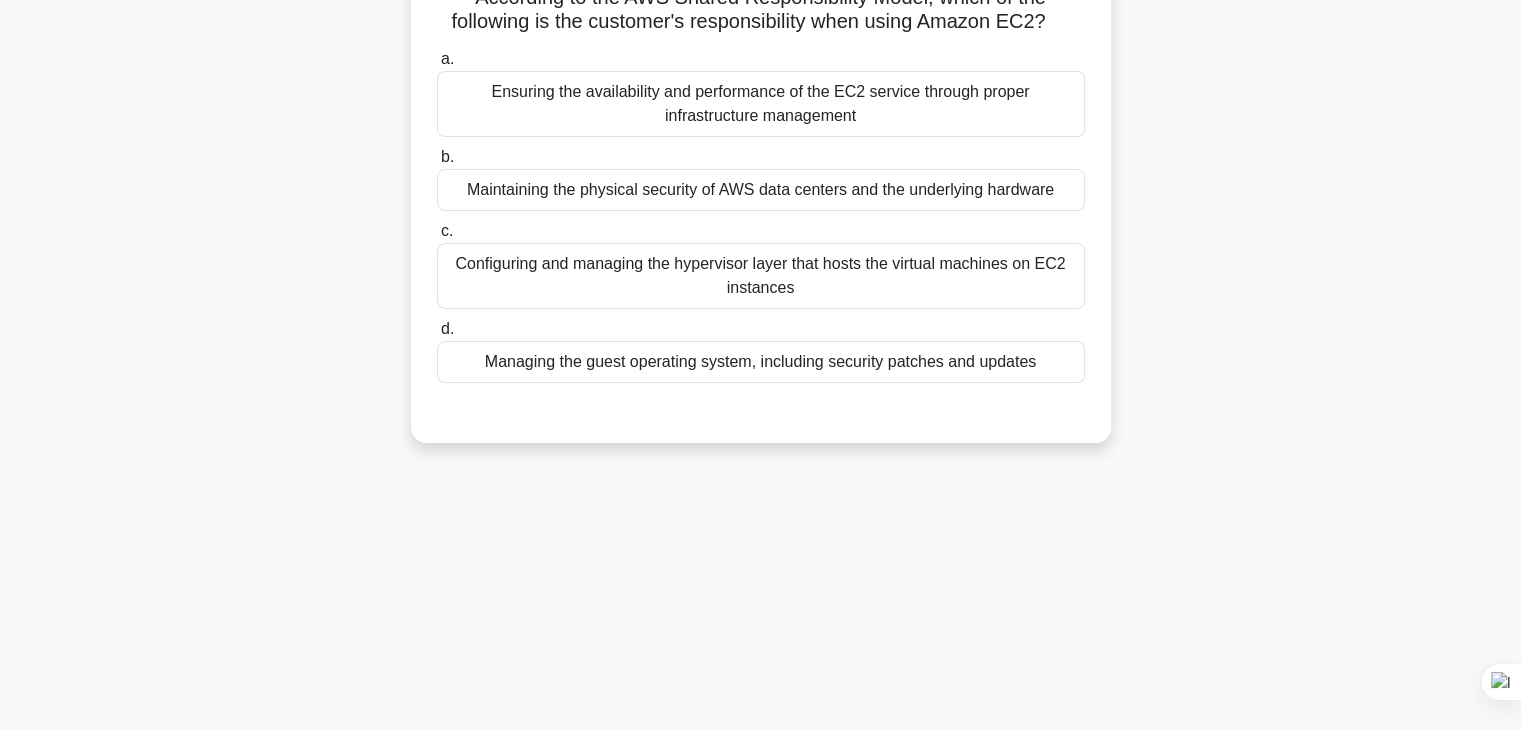 scroll, scrollTop: 0, scrollLeft: 0, axis: both 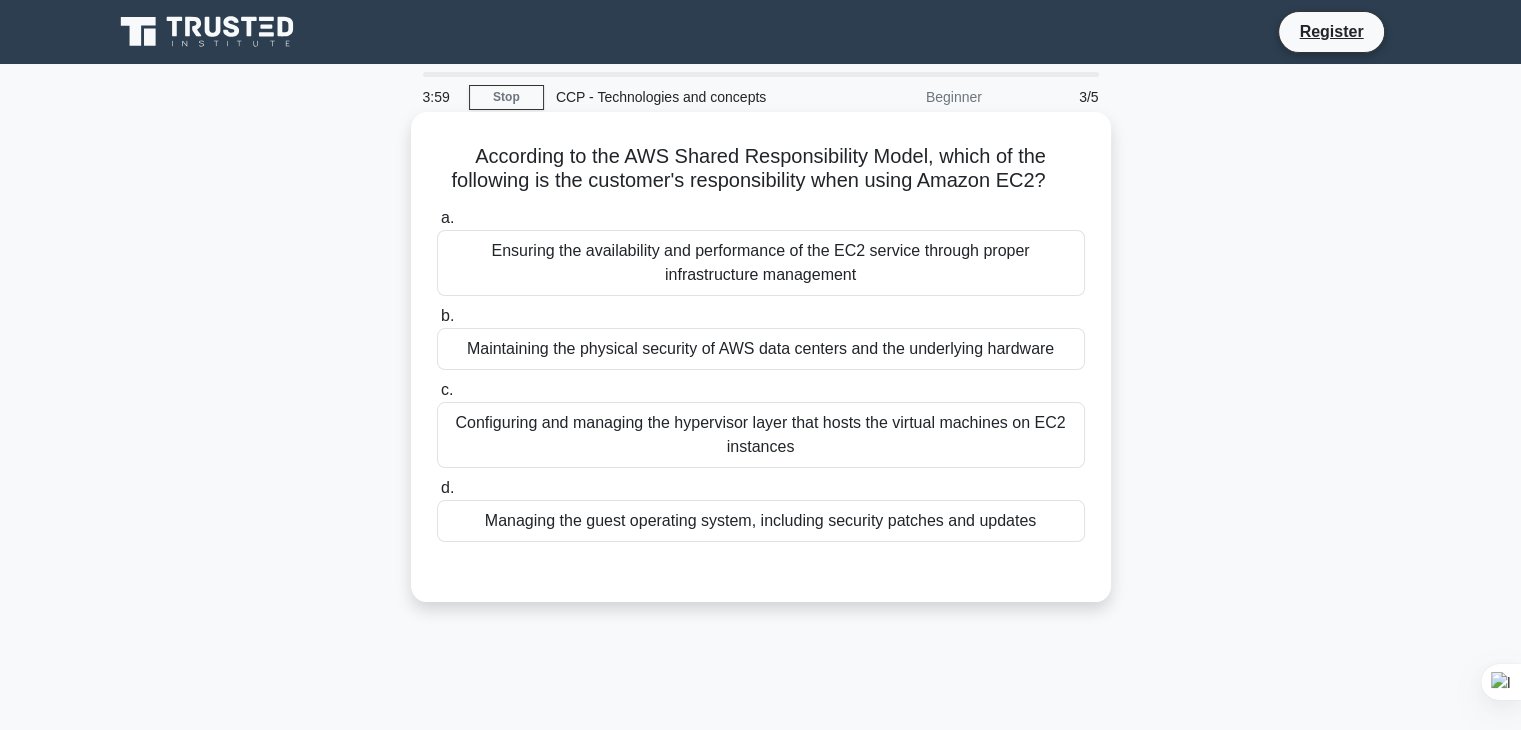 click on "Managing the guest operating system, including security patches and updates" at bounding box center [761, 521] 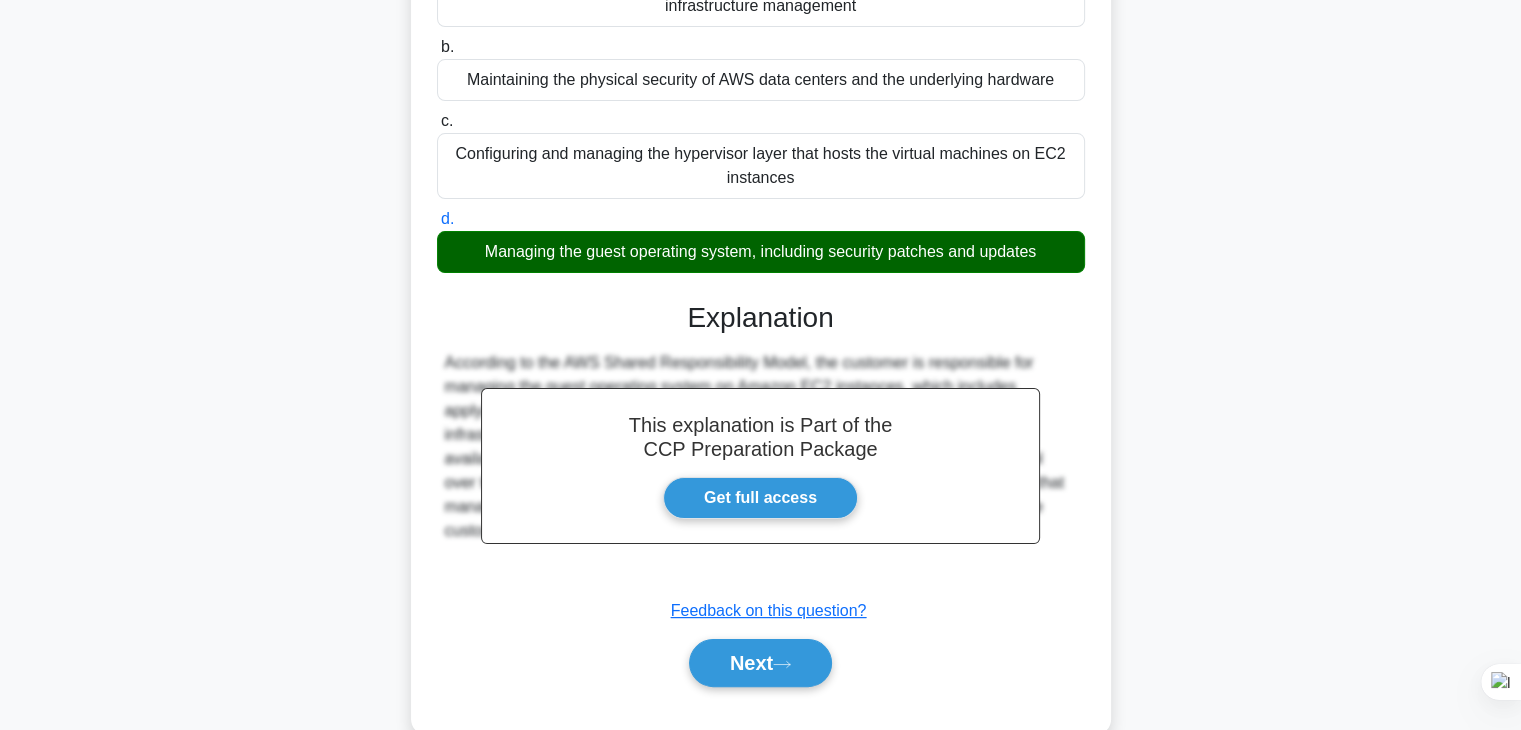 scroll, scrollTop: 351, scrollLeft: 0, axis: vertical 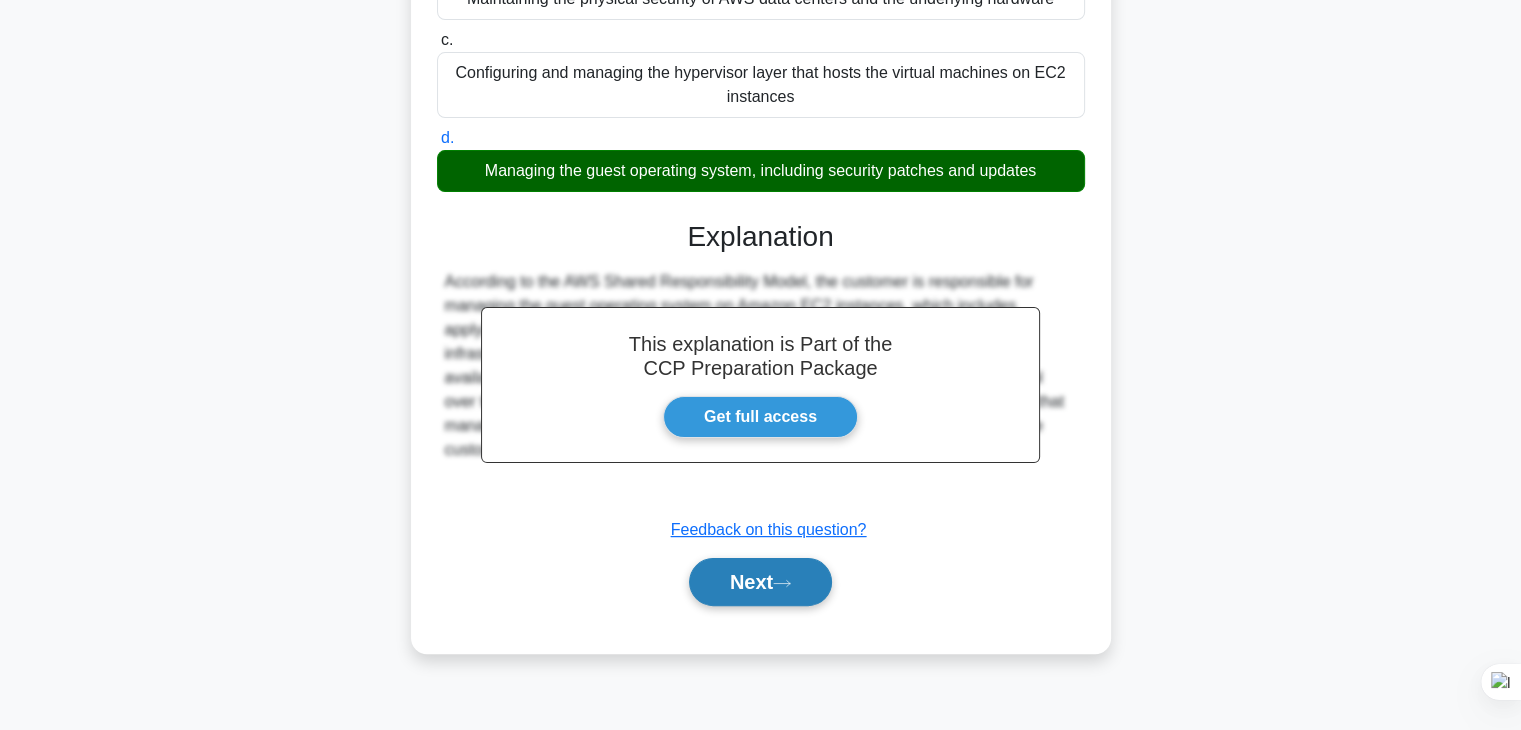 click on "Next" at bounding box center (760, 582) 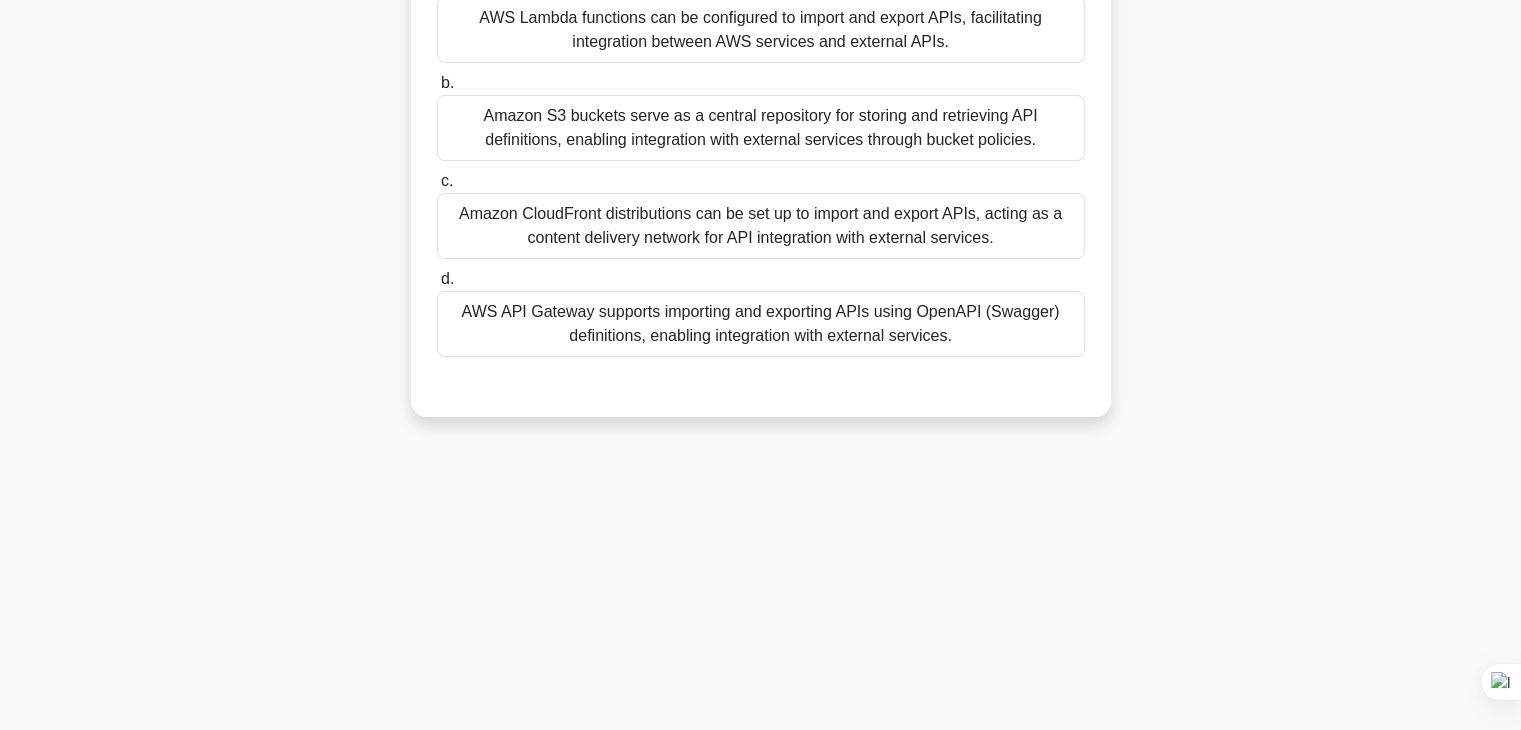 scroll, scrollTop: 0, scrollLeft: 0, axis: both 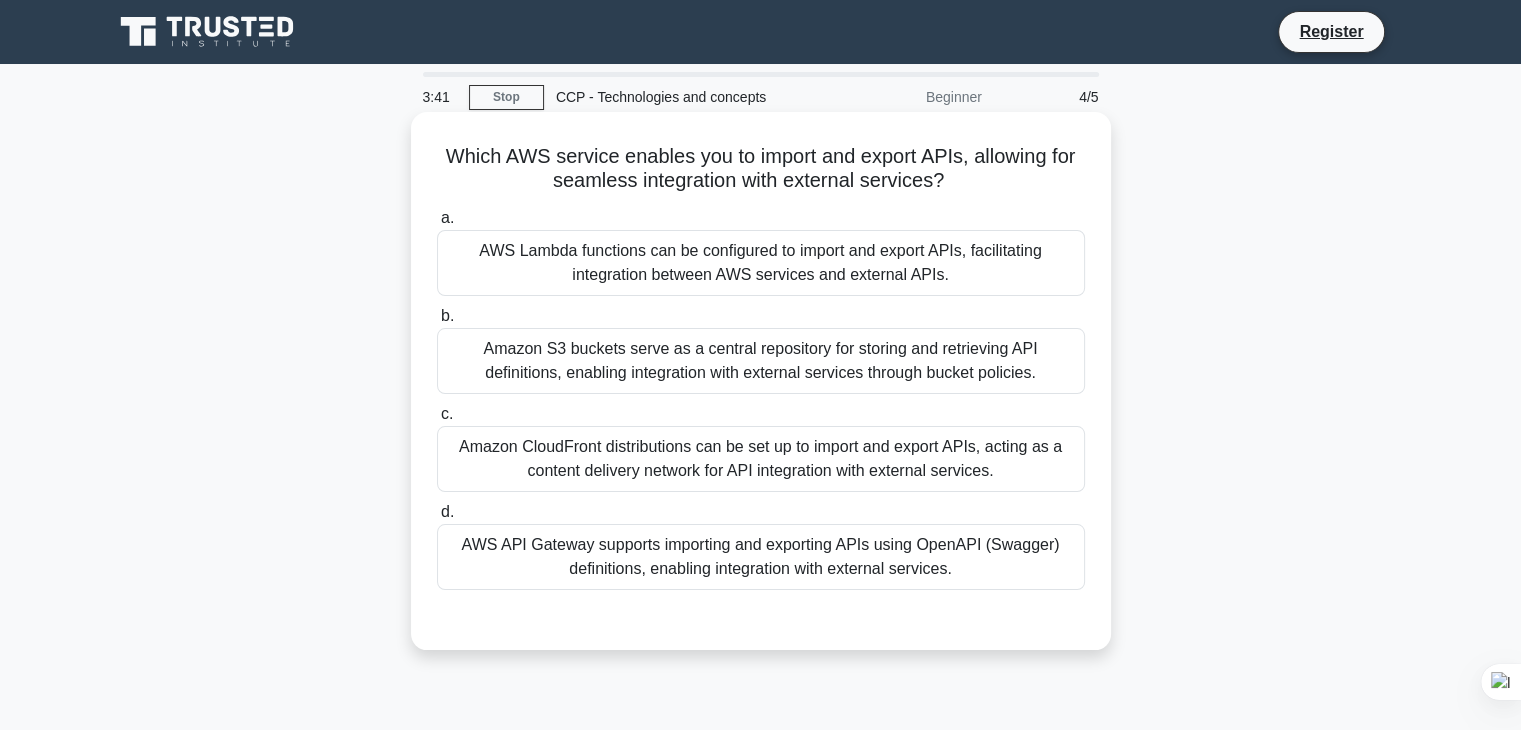 click on "AWS API Gateway supports importing and exporting APIs using OpenAPI (Swagger) definitions, enabling integration with external services." at bounding box center (761, 557) 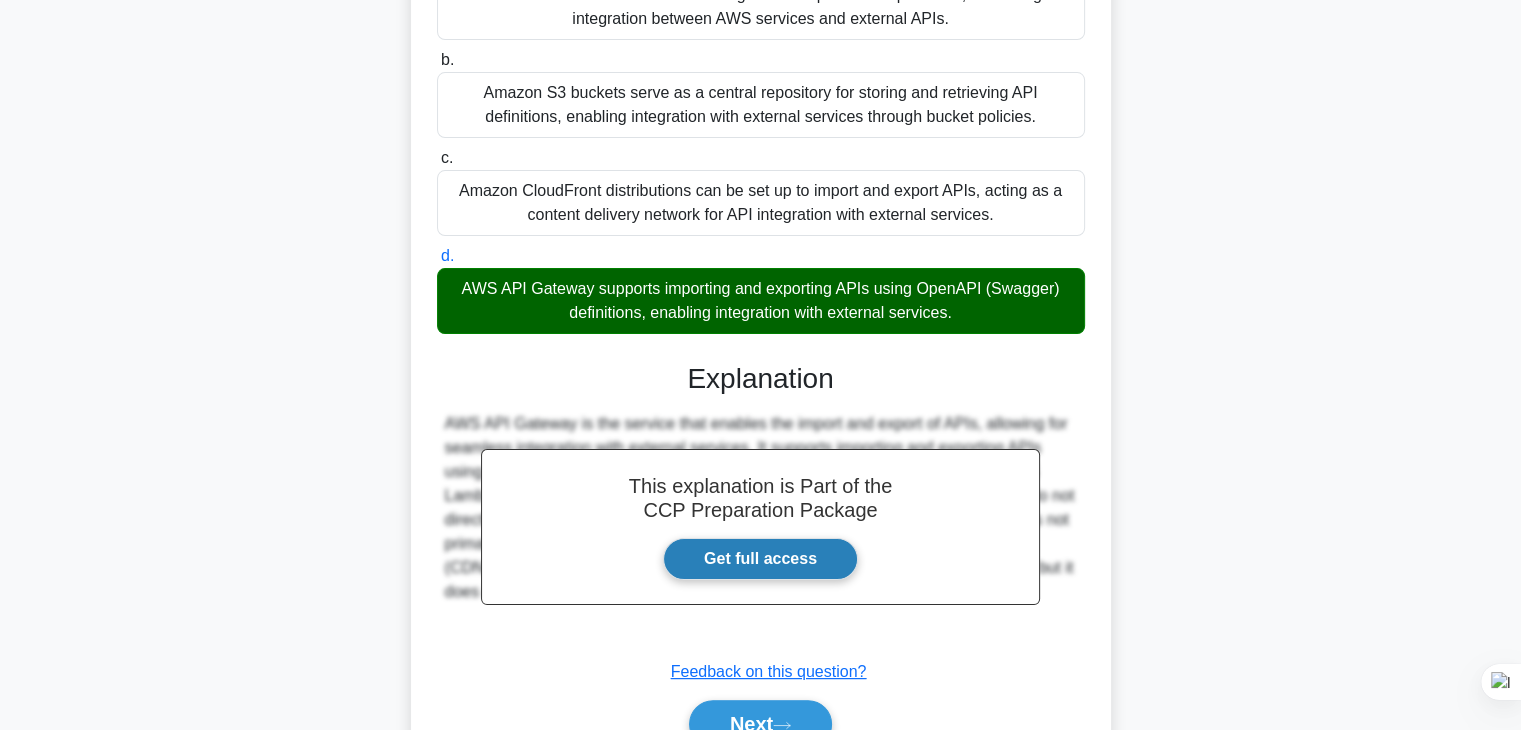 scroll, scrollTop: 358, scrollLeft: 0, axis: vertical 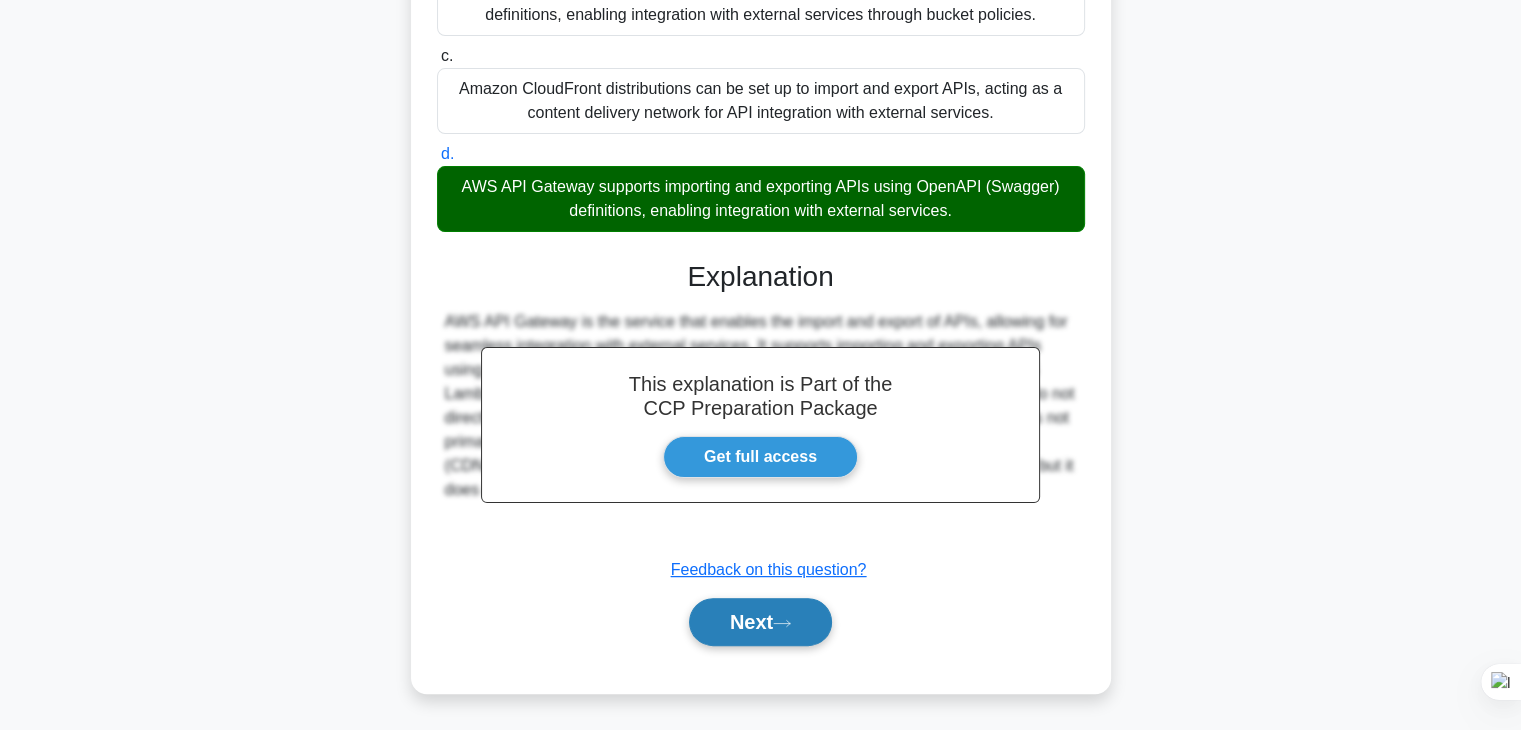 click on "Next" at bounding box center (760, 622) 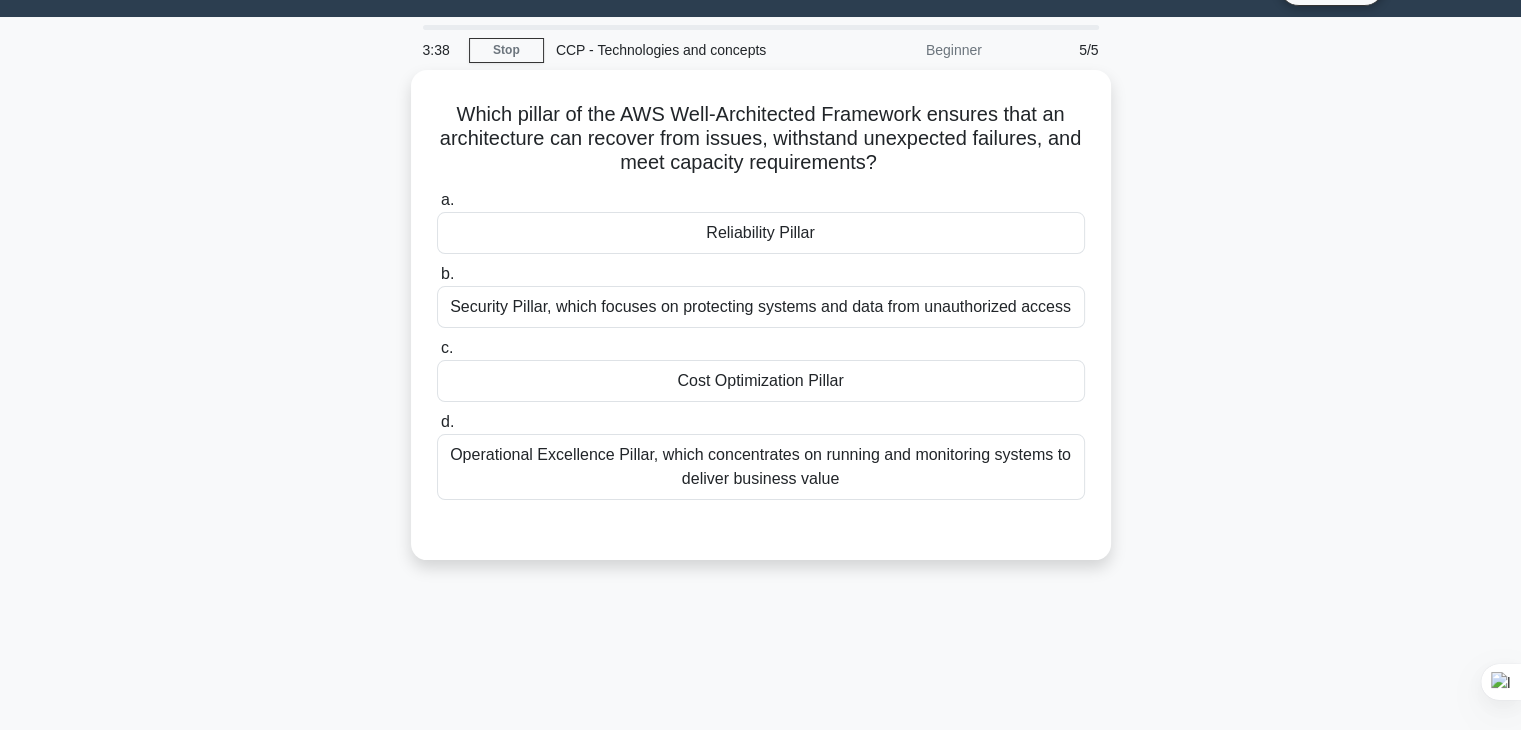 scroll, scrollTop: 0, scrollLeft: 0, axis: both 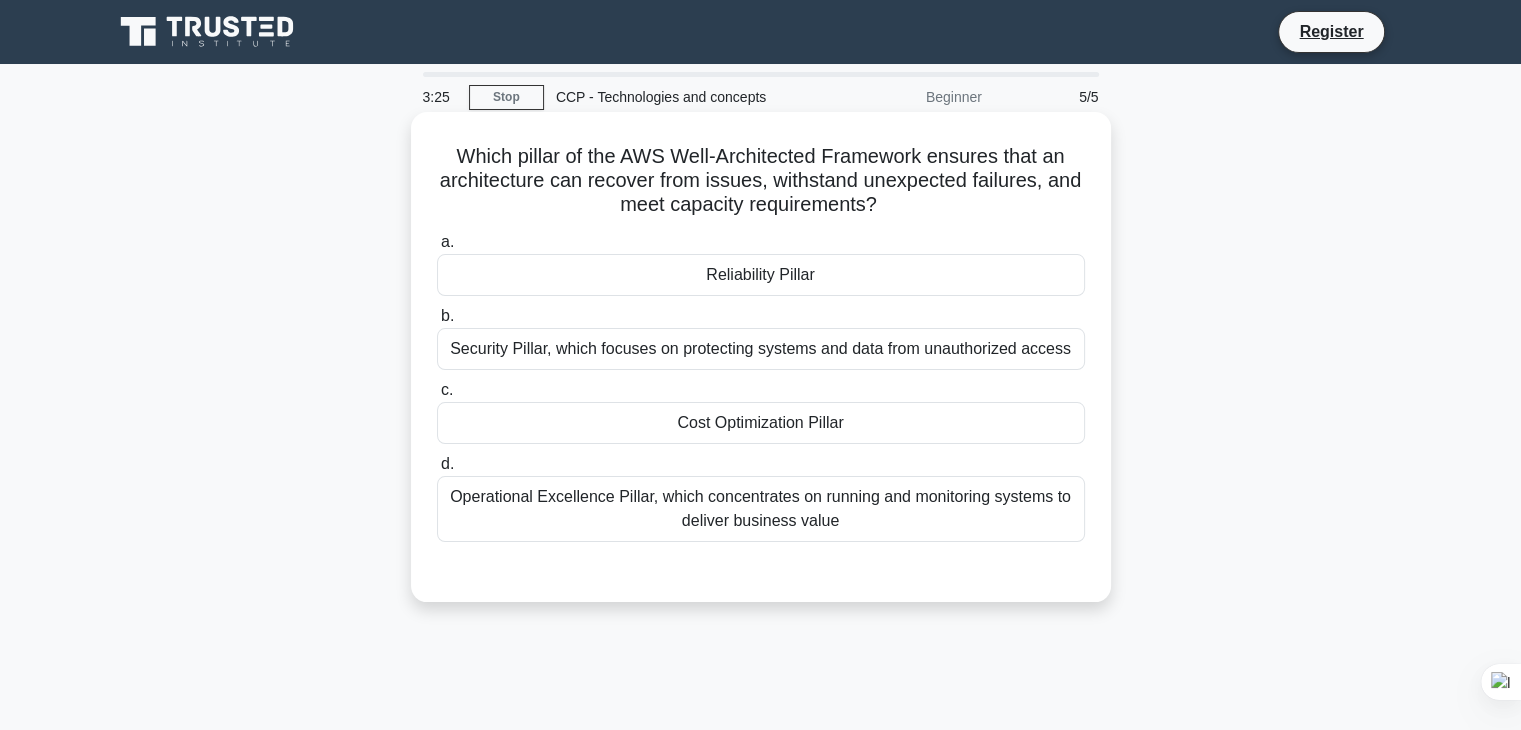 click on "Reliability Pillar" at bounding box center (761, 275) 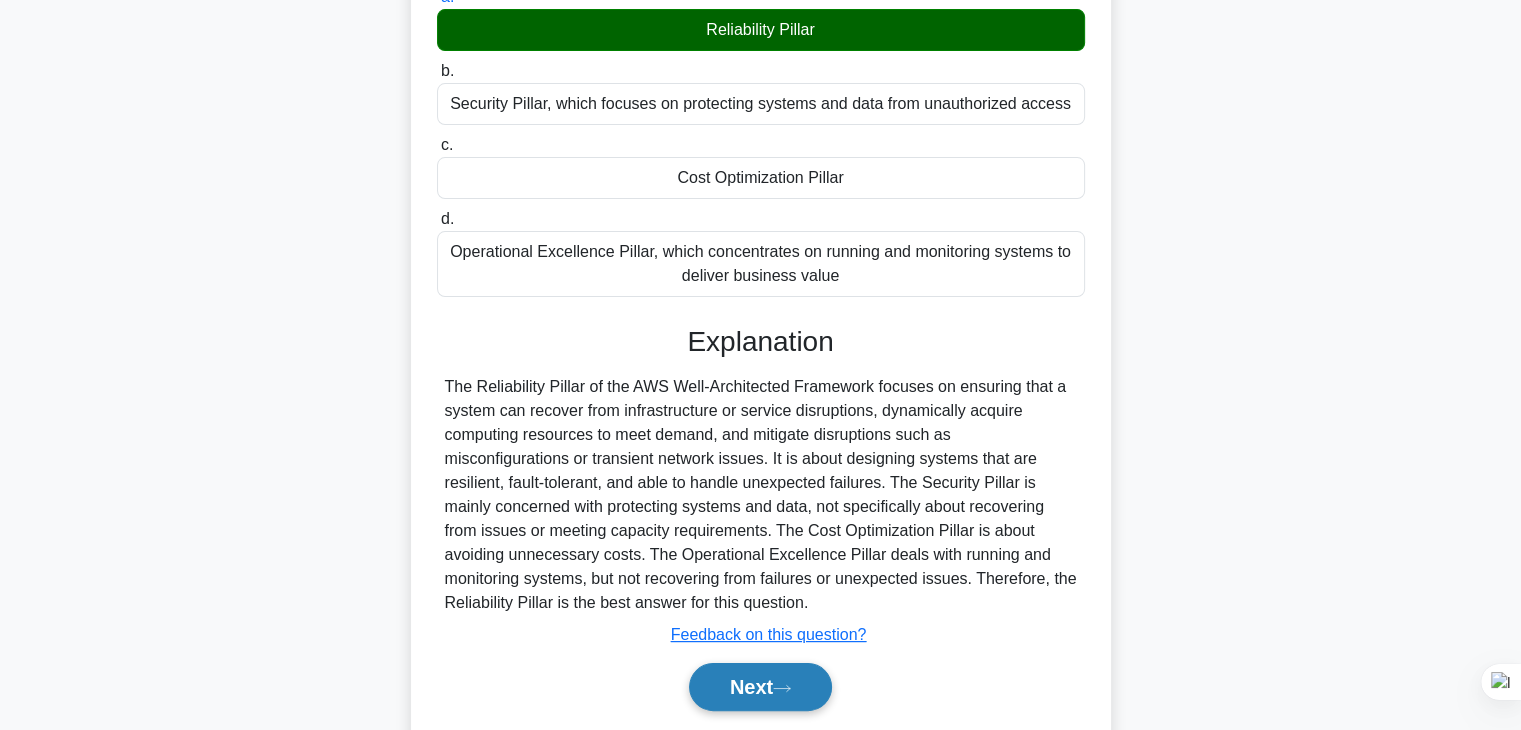scroll, scrollTop: 351, scrollLeft: 0, axis: vertical 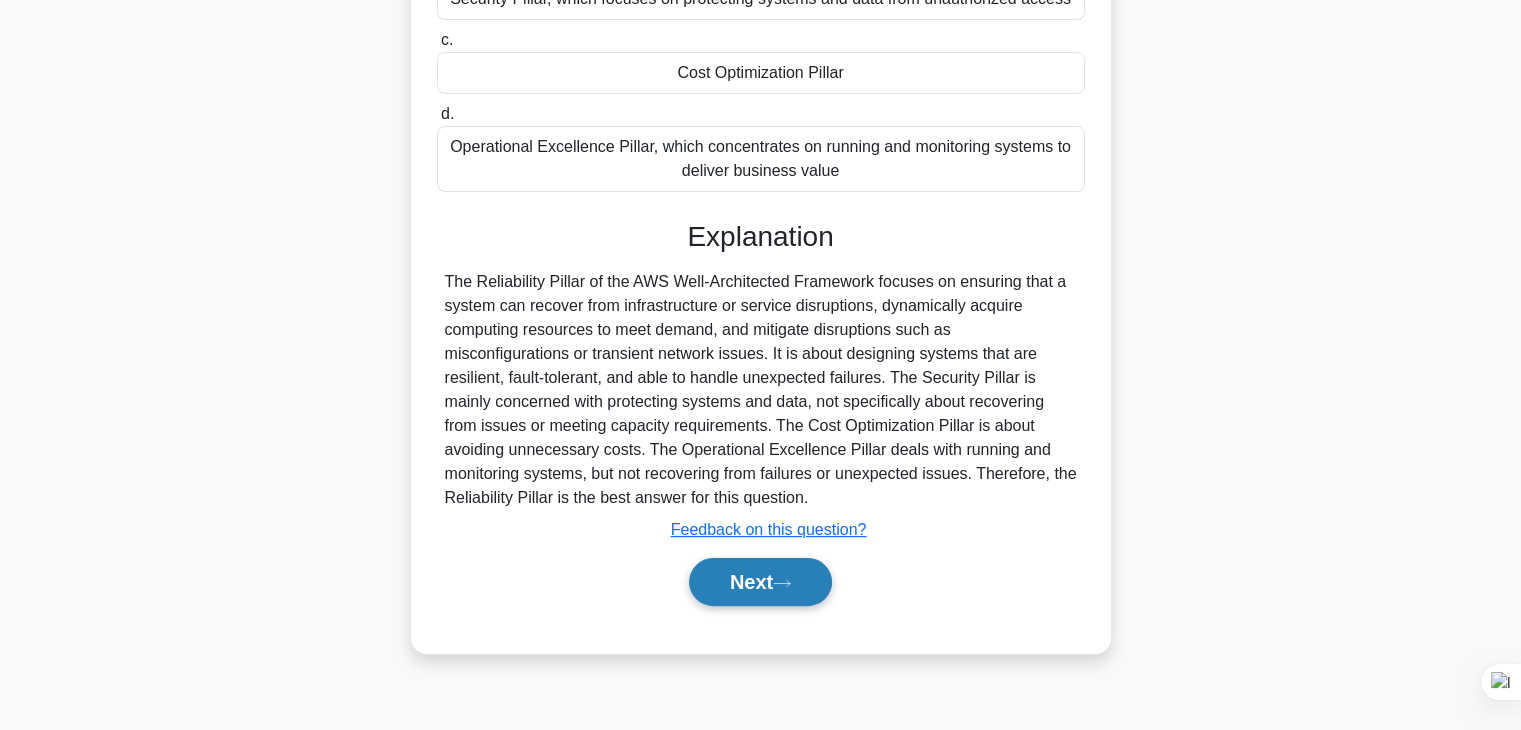 click on "Next" at bounding box center [760, 582] 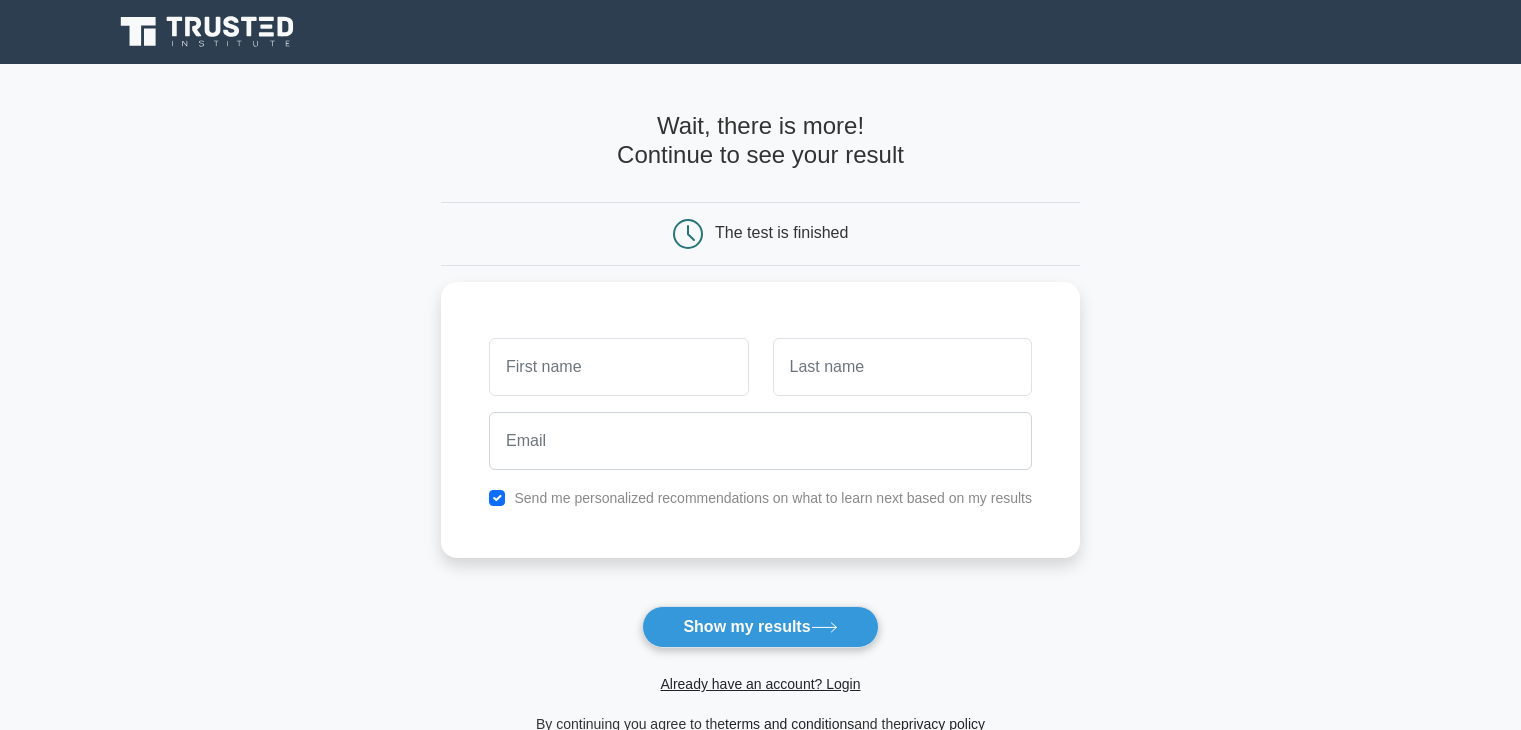 scroll, scrollTop: 0, scrollLeft: 0, axis: both 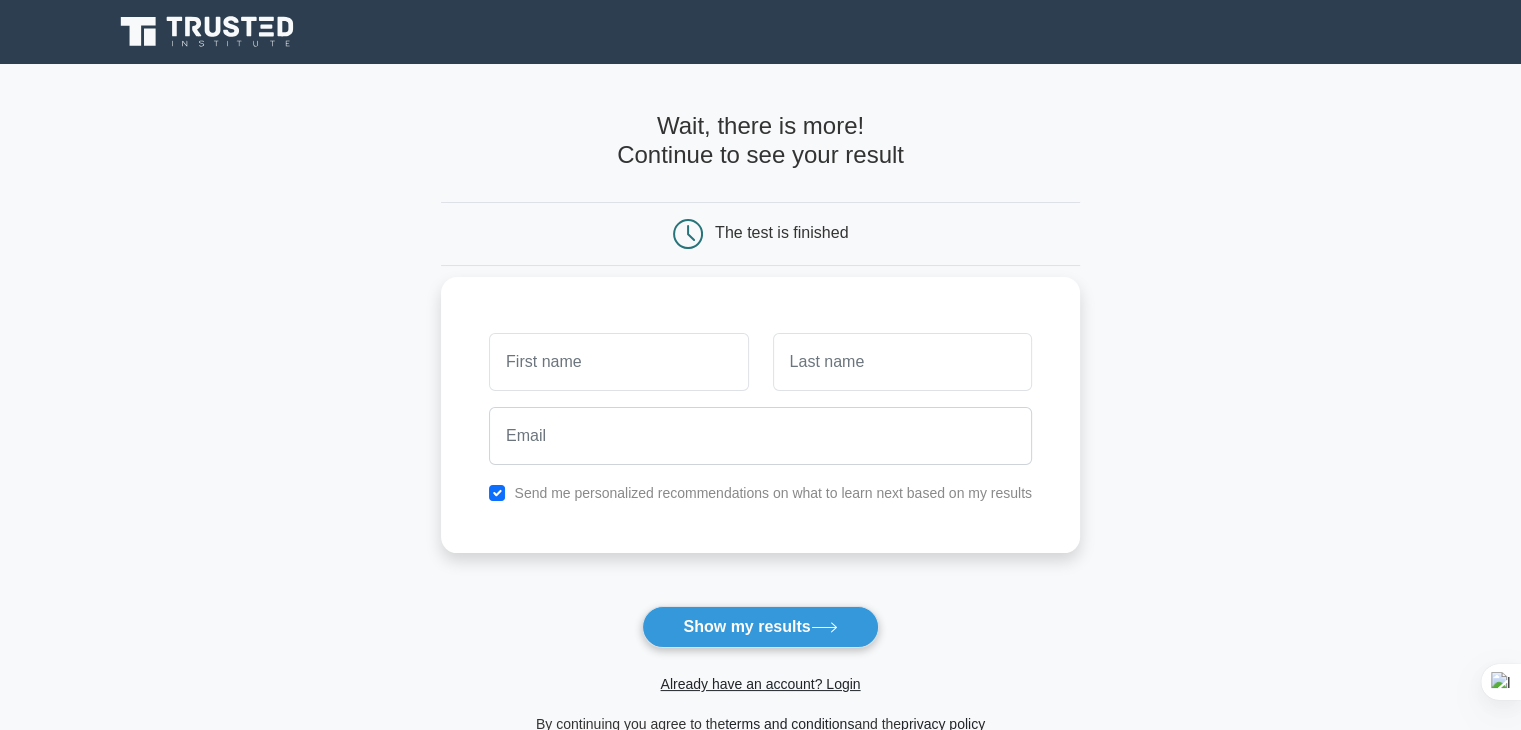 click at bounding box center (618, 362) 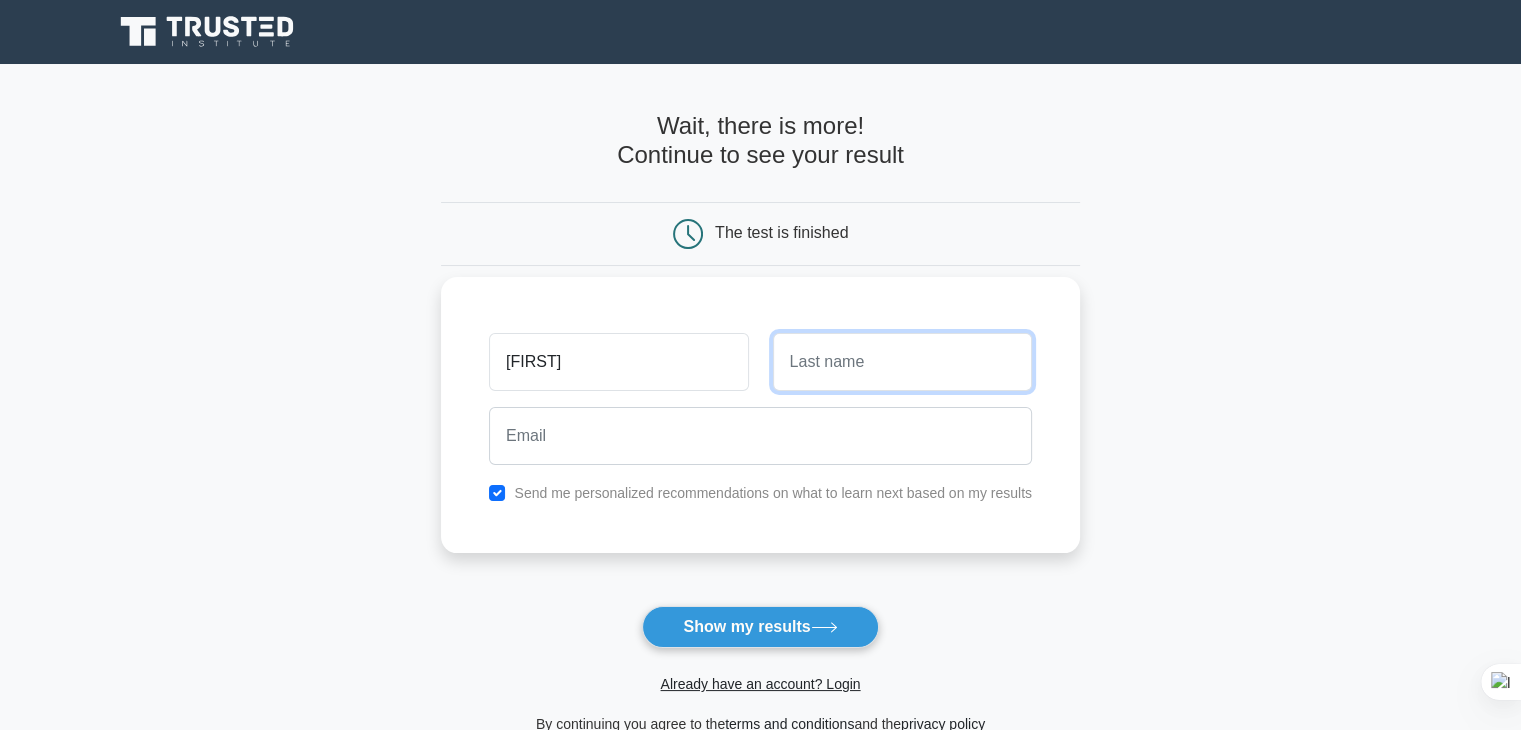 click at bounding box center (902, 362) 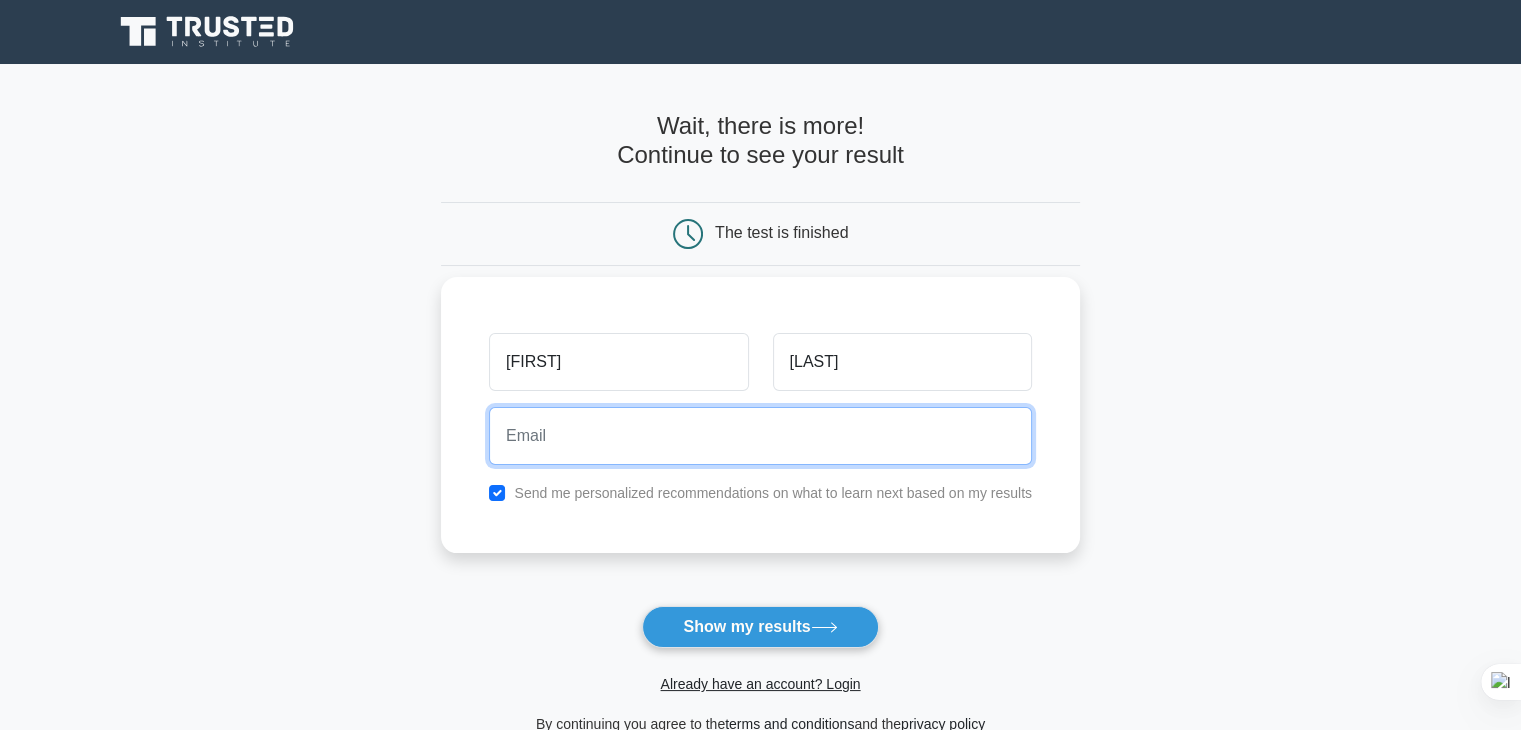 click at bounding box center (760, 436) 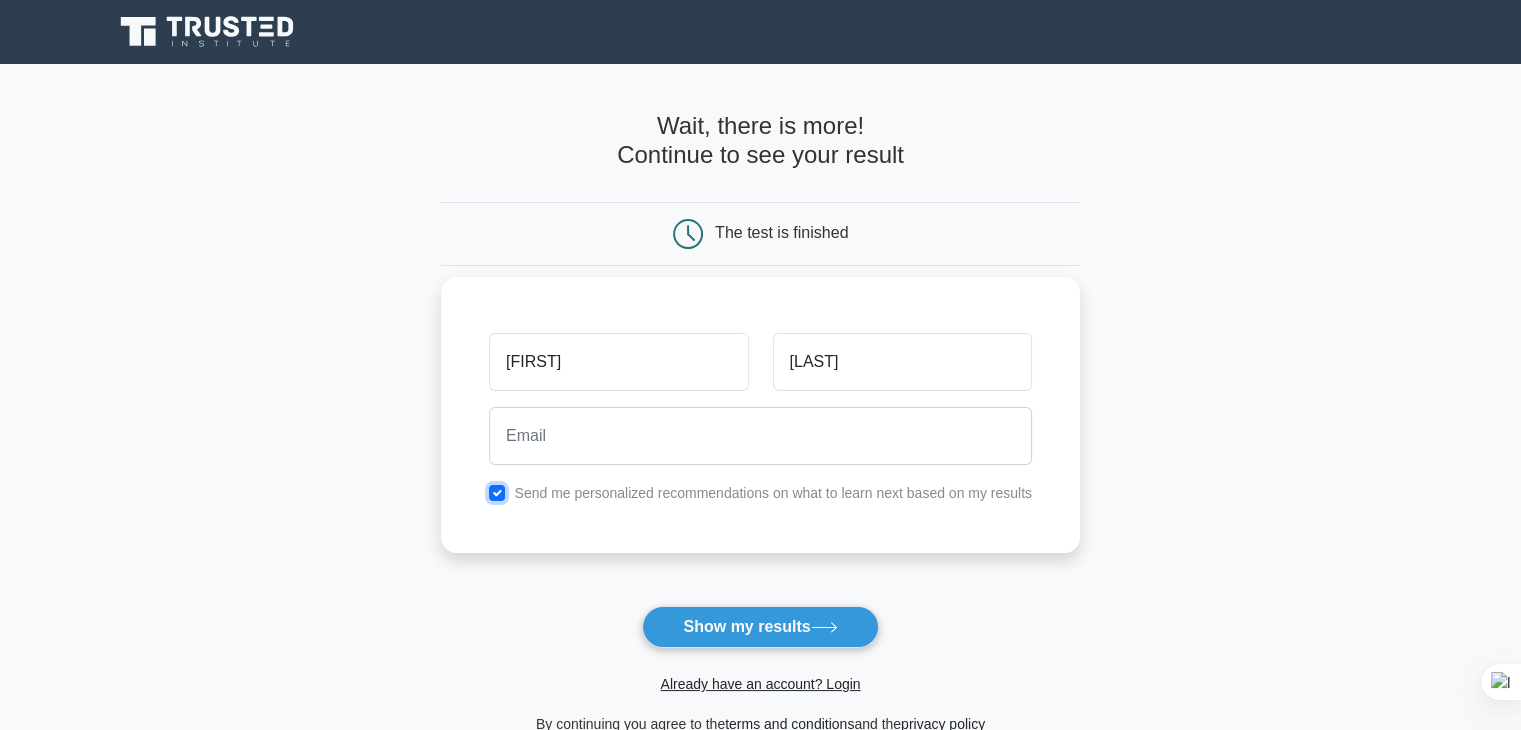 click at bounding box center (497, 493) 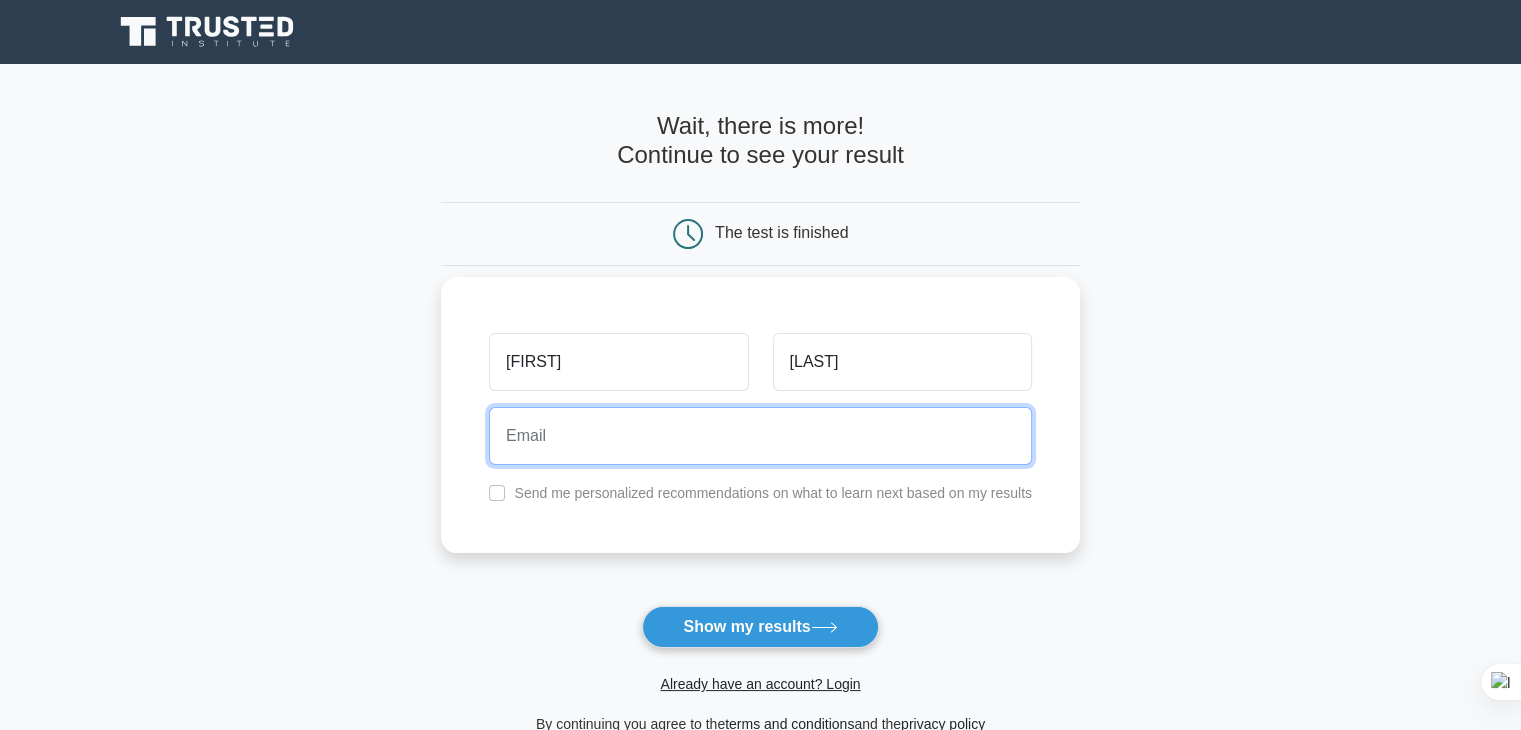 click at bounding box center [760, 436] 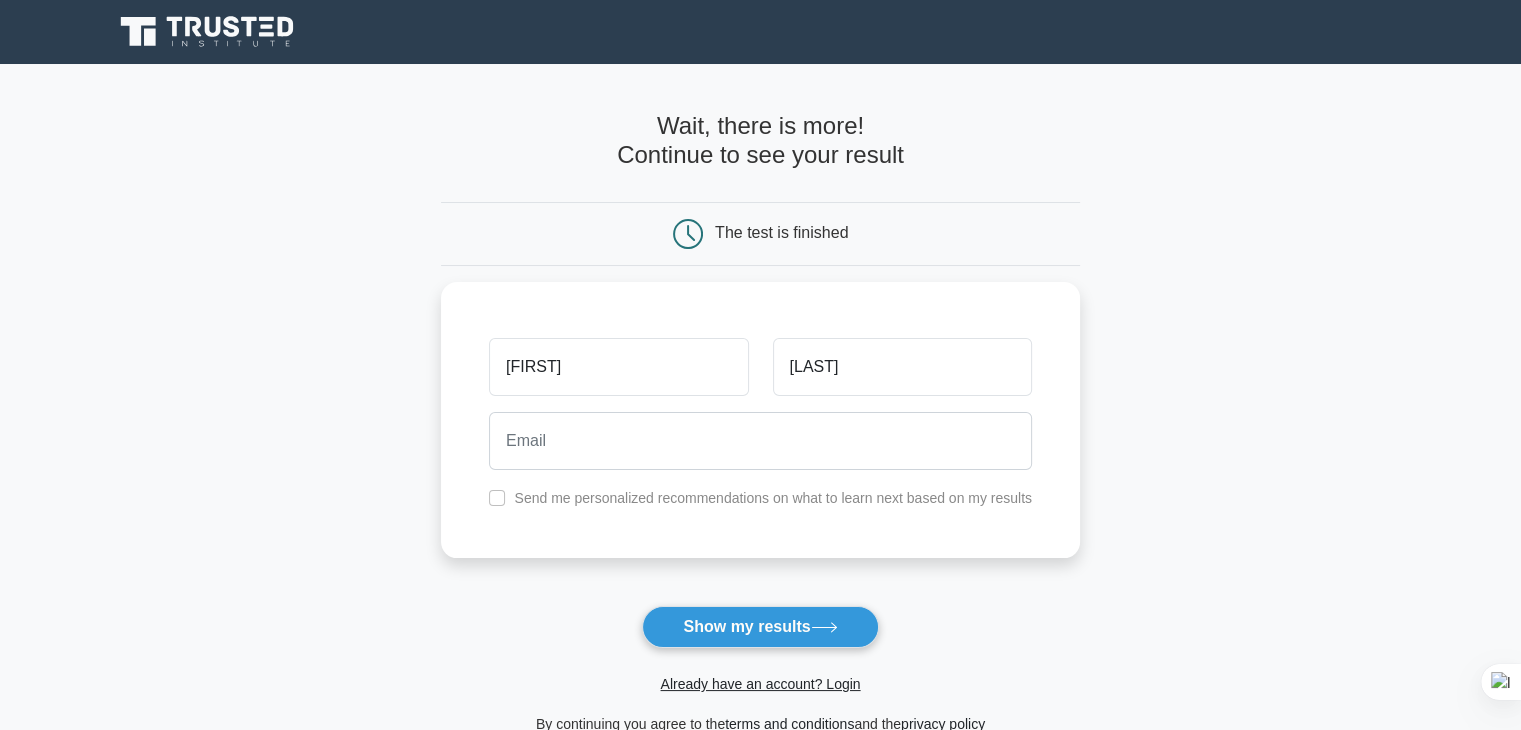 click on "Wait, there is more! Continue to see your result
The test is finished
SAKETH" at bounding box center (760, 424) 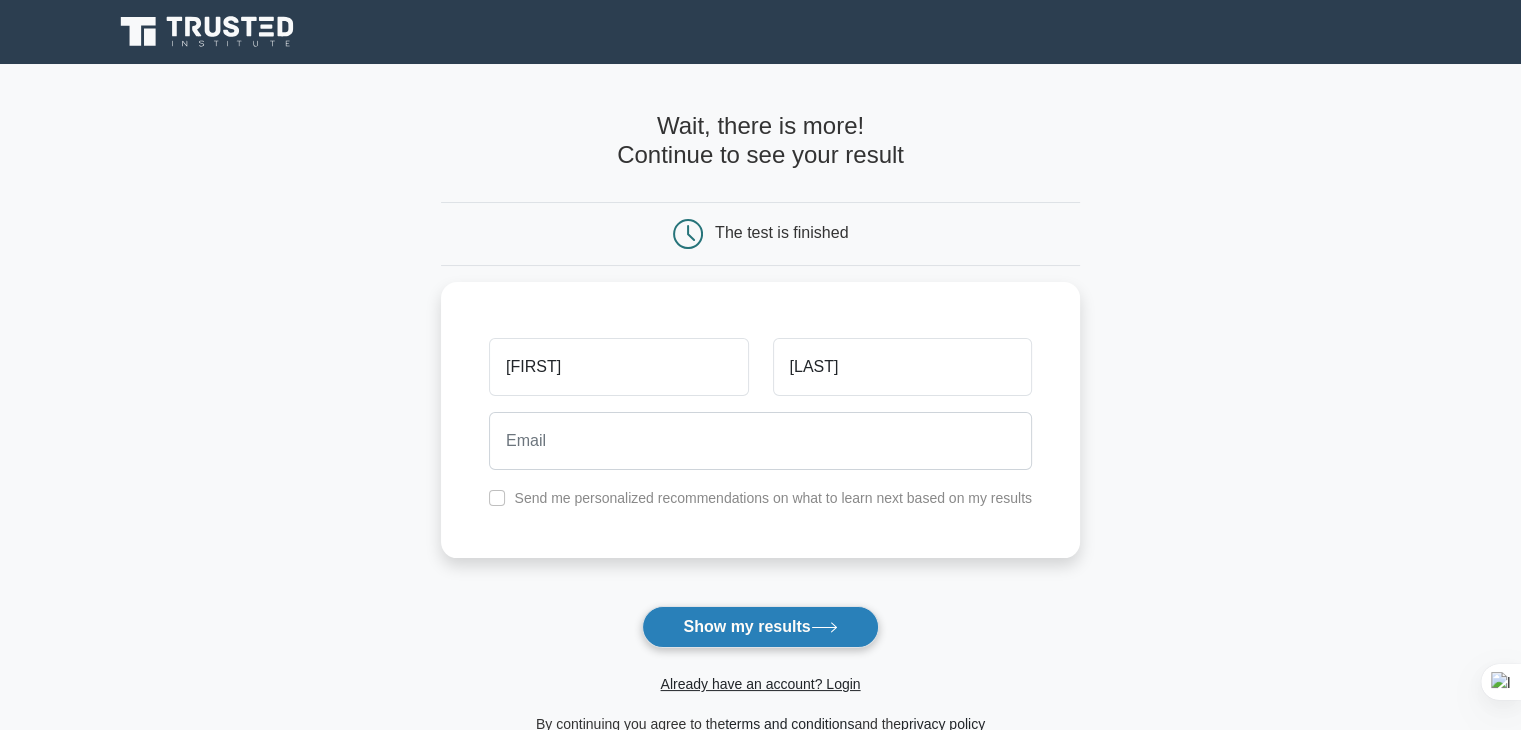click 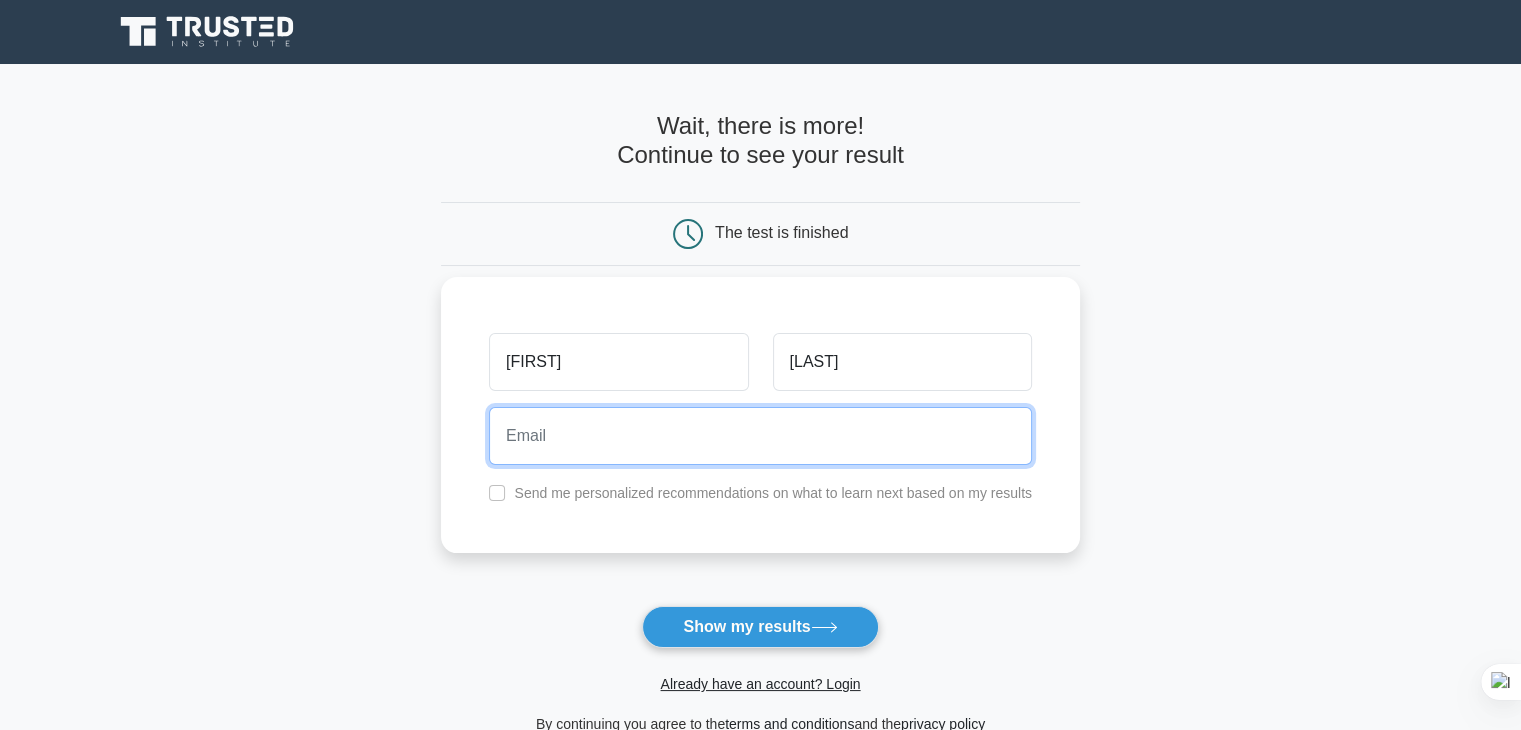 click at bounding box center [760, 436] 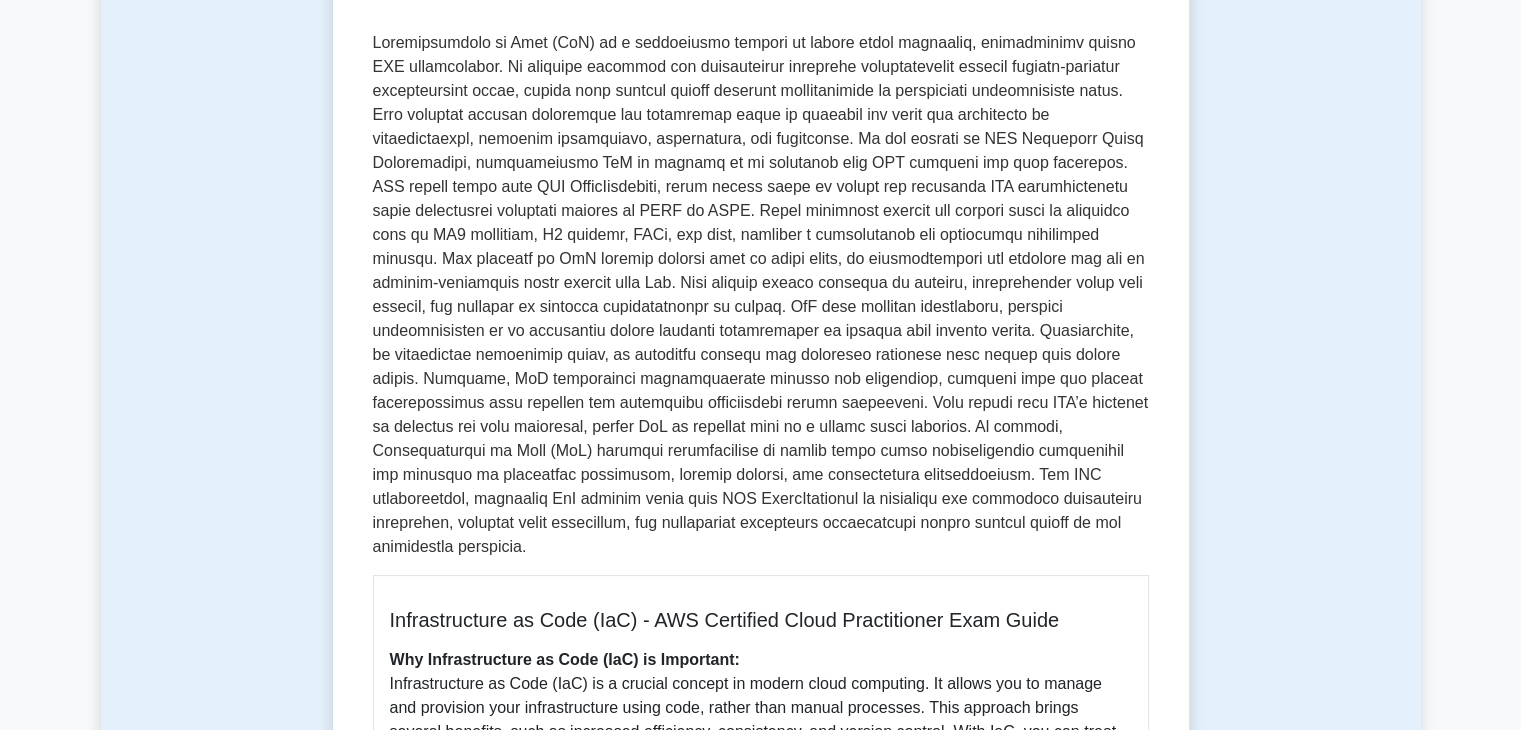 scroll, scrollTop: 300, scrollLeft: 0, axis: vertical 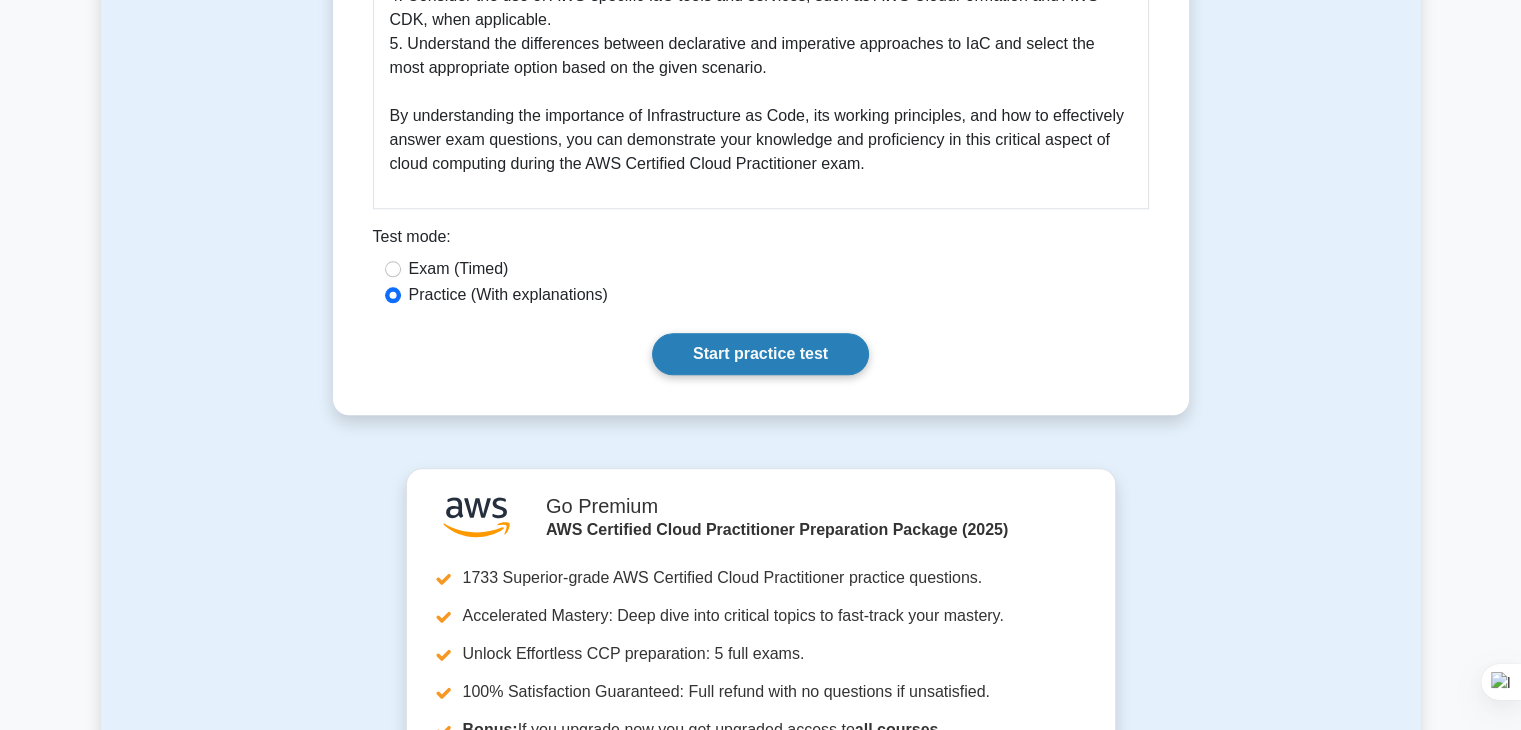 click on "Start practice test" at bounding box center (760, 354) 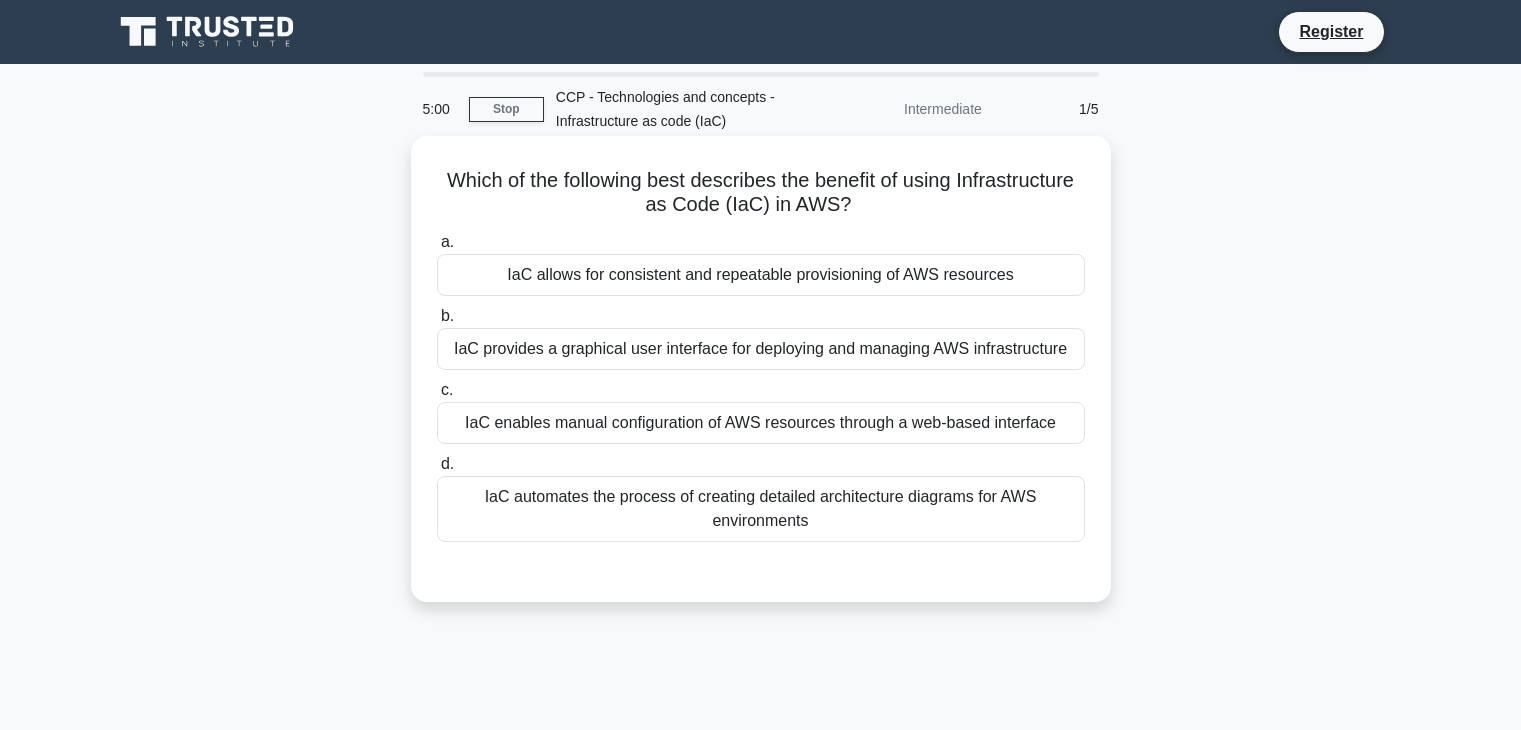 scroll, scrollTop: 0, scrollLeft: 0, axis: both 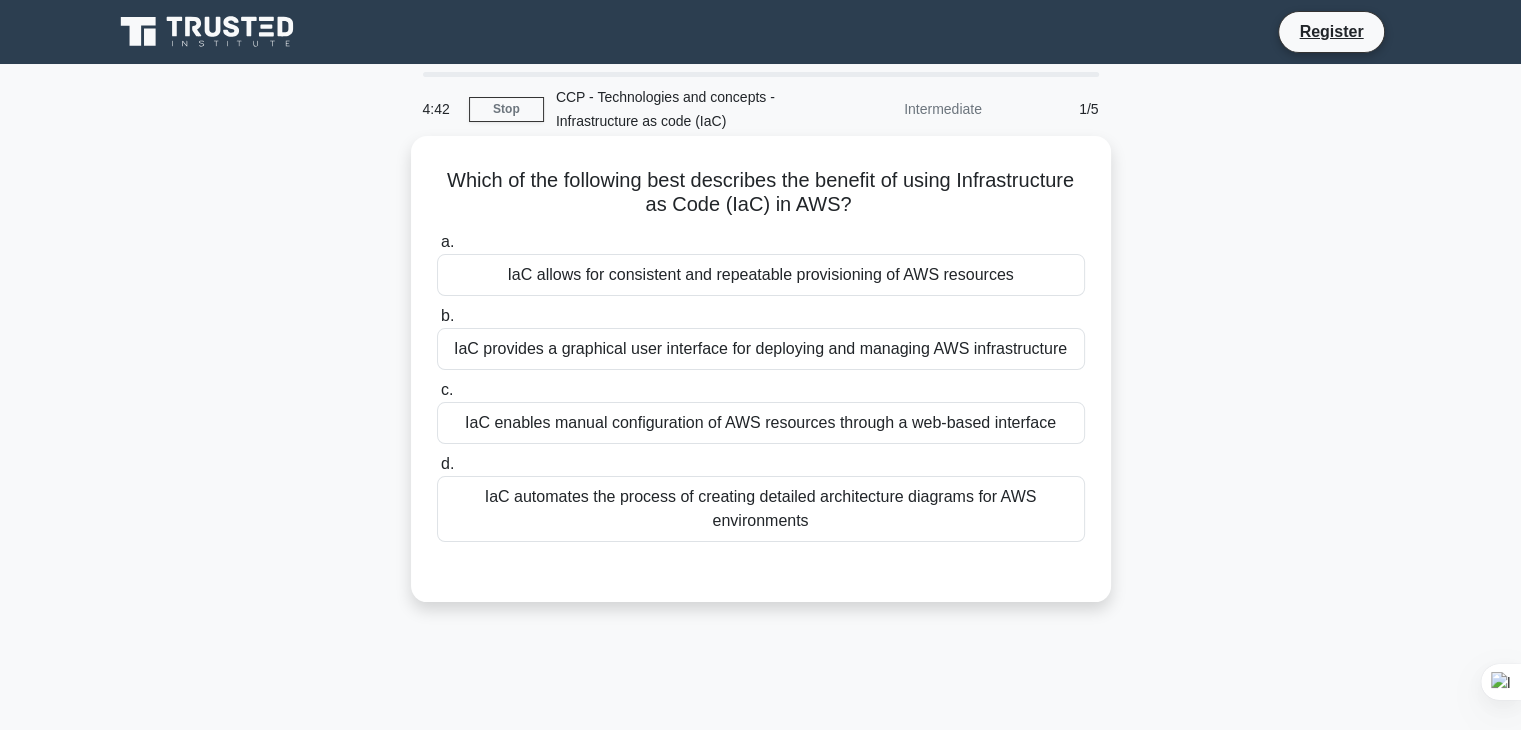 click on "IaC allows for consistent and repeatable provisioning of AWS resources" at bounding box center [761, 275] 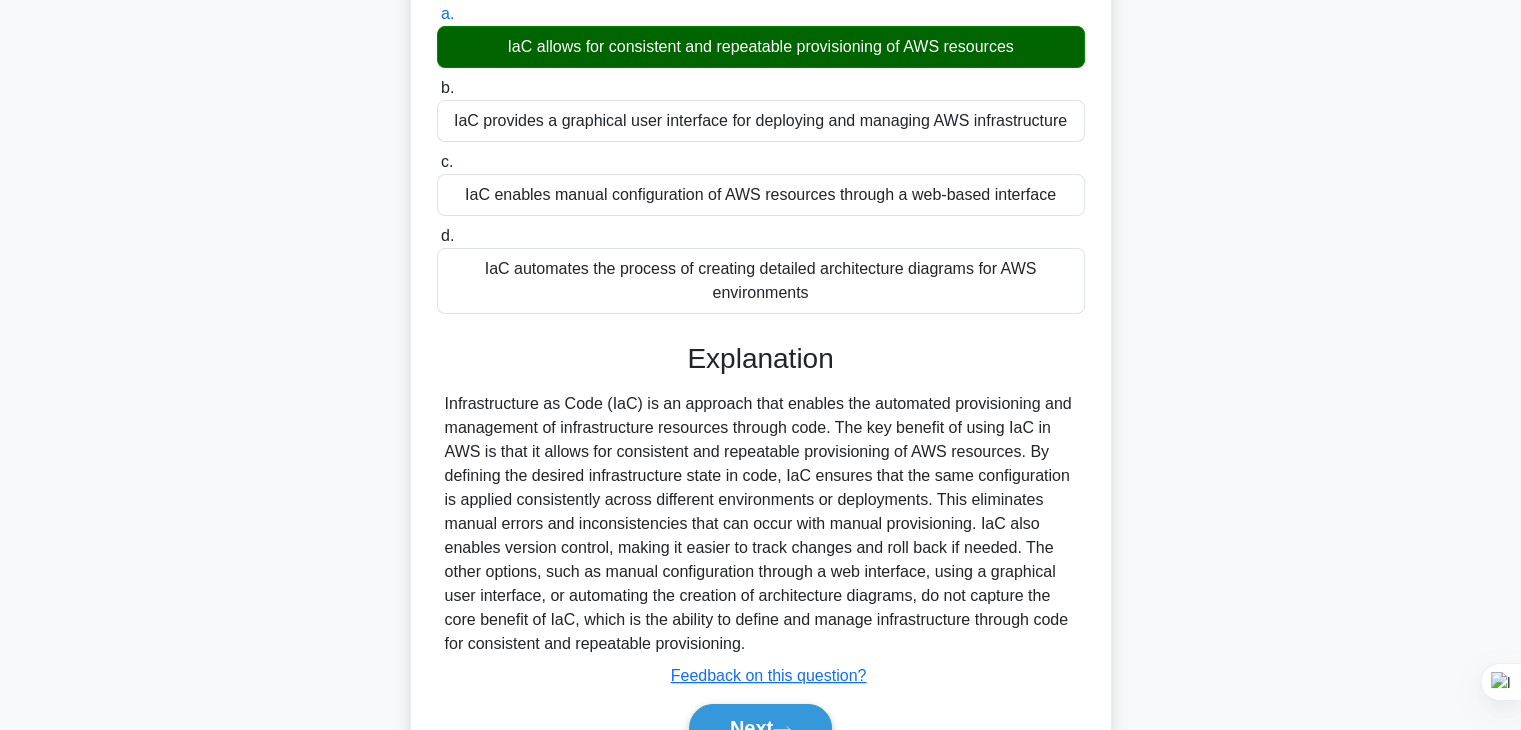 scroll, scrollTop: 351, scrollLeft: 0, axis: vertical 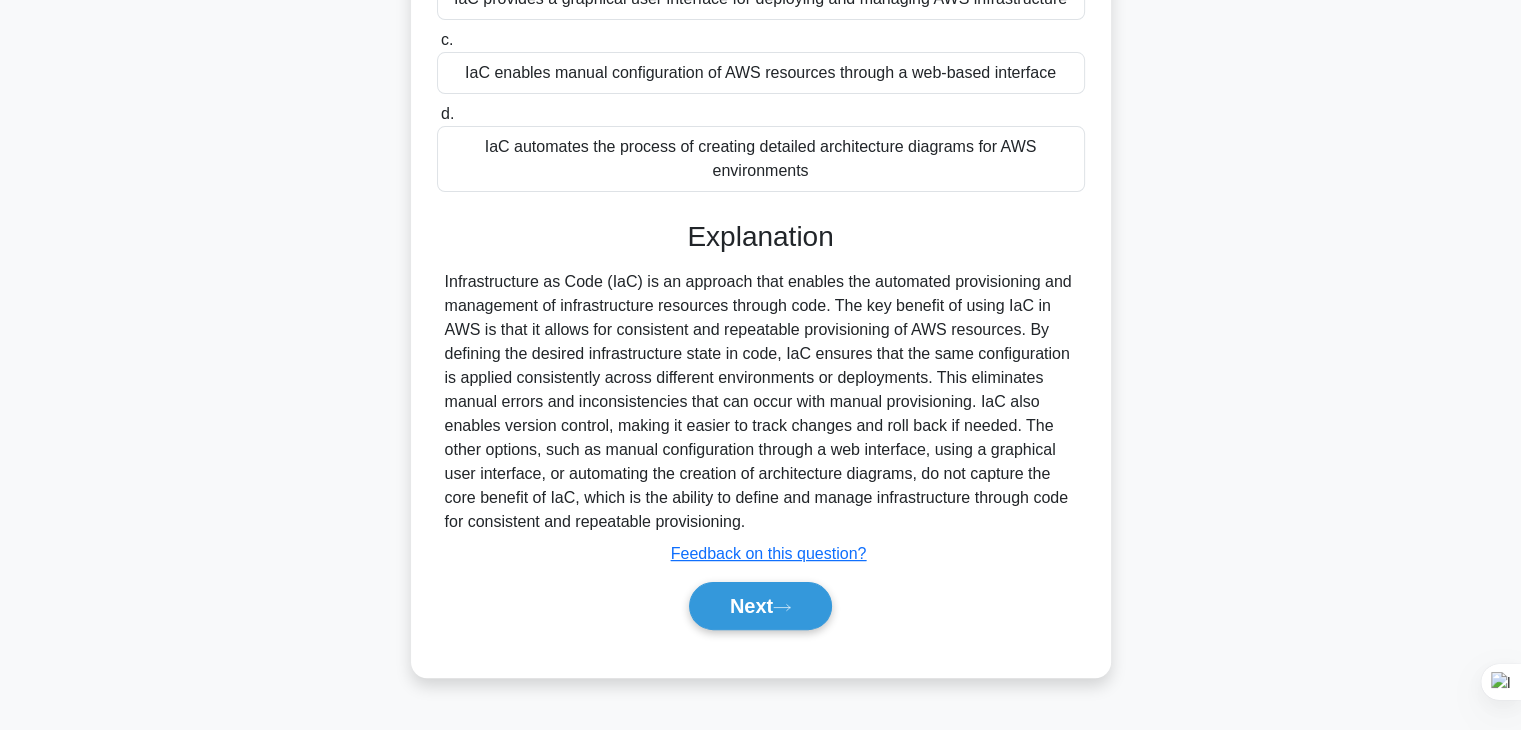 click on "Next" at bounding box center [761, 606] 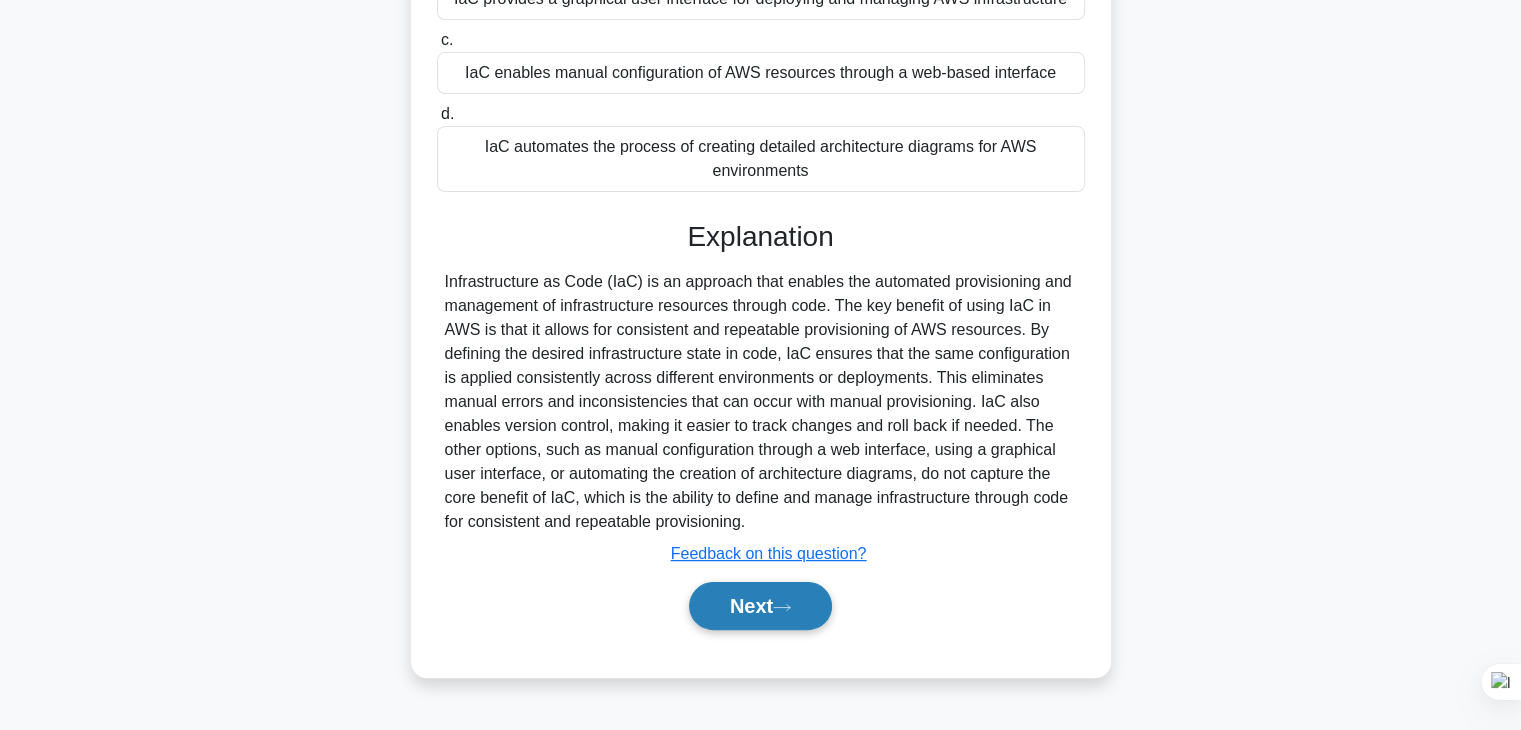 click on "Next" at bounding box center (760, 606) 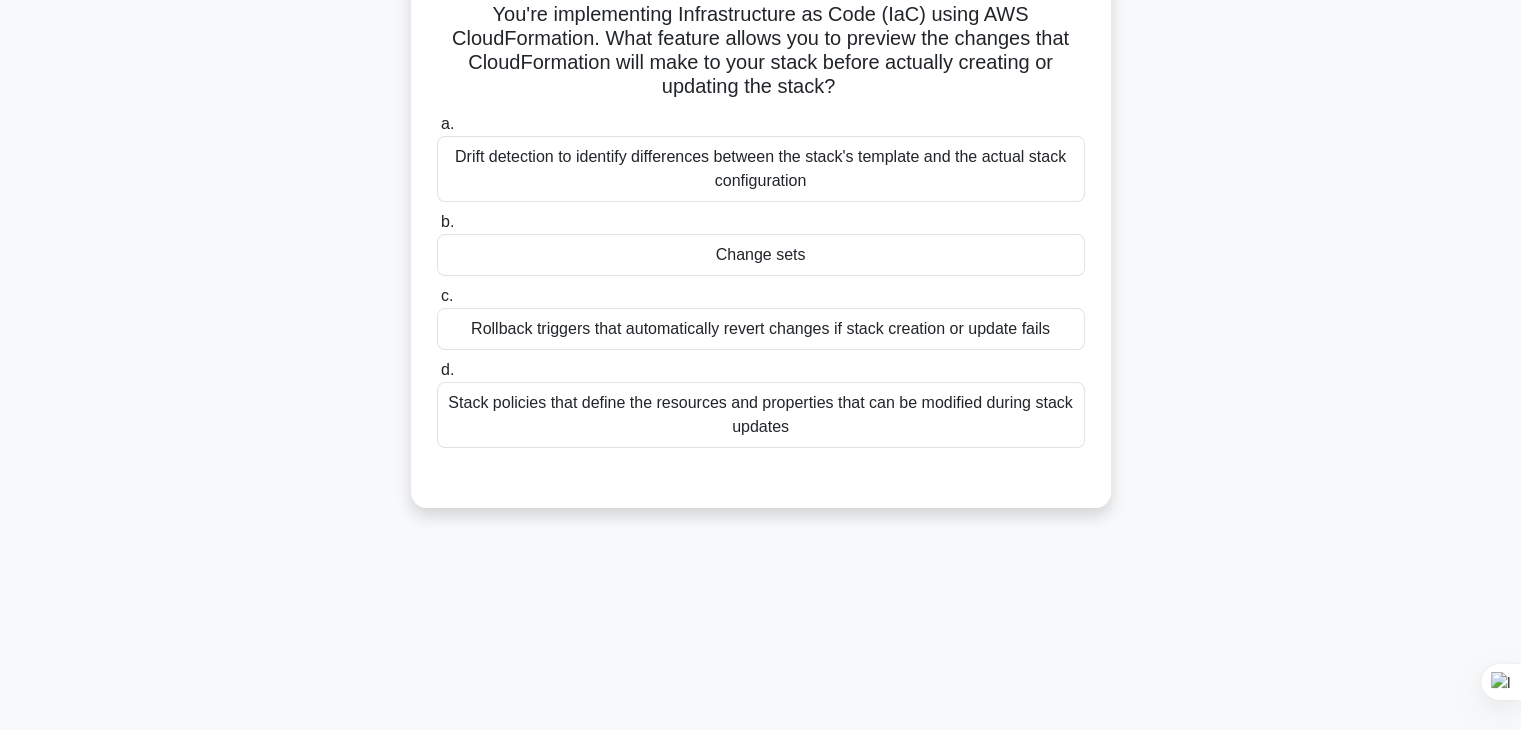 scroll, scrollTop: 0, scrollLeft: 0, axis: both 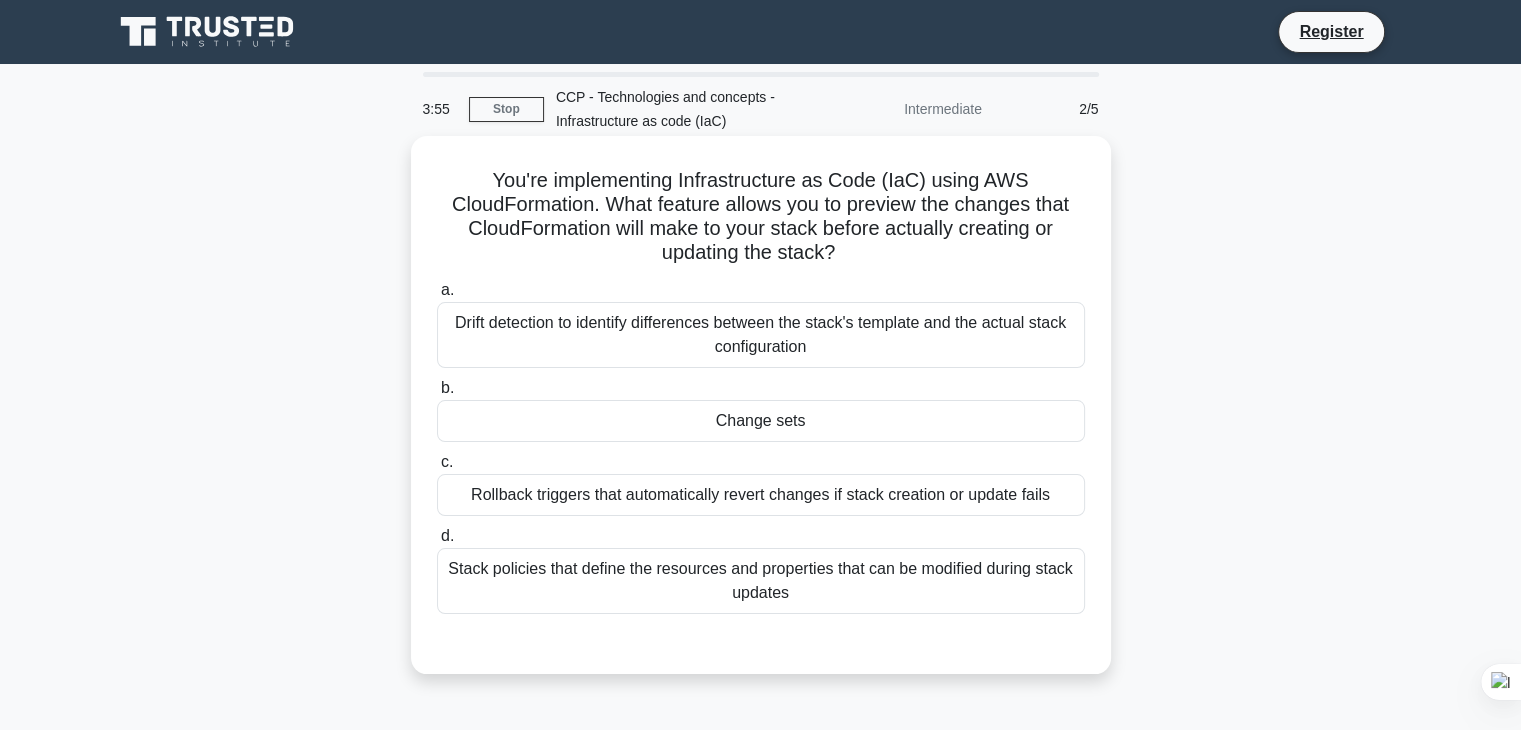 click on "Stack policies that define the resources and properties that can be modified during stack updates" at bounding box center (761, 581) 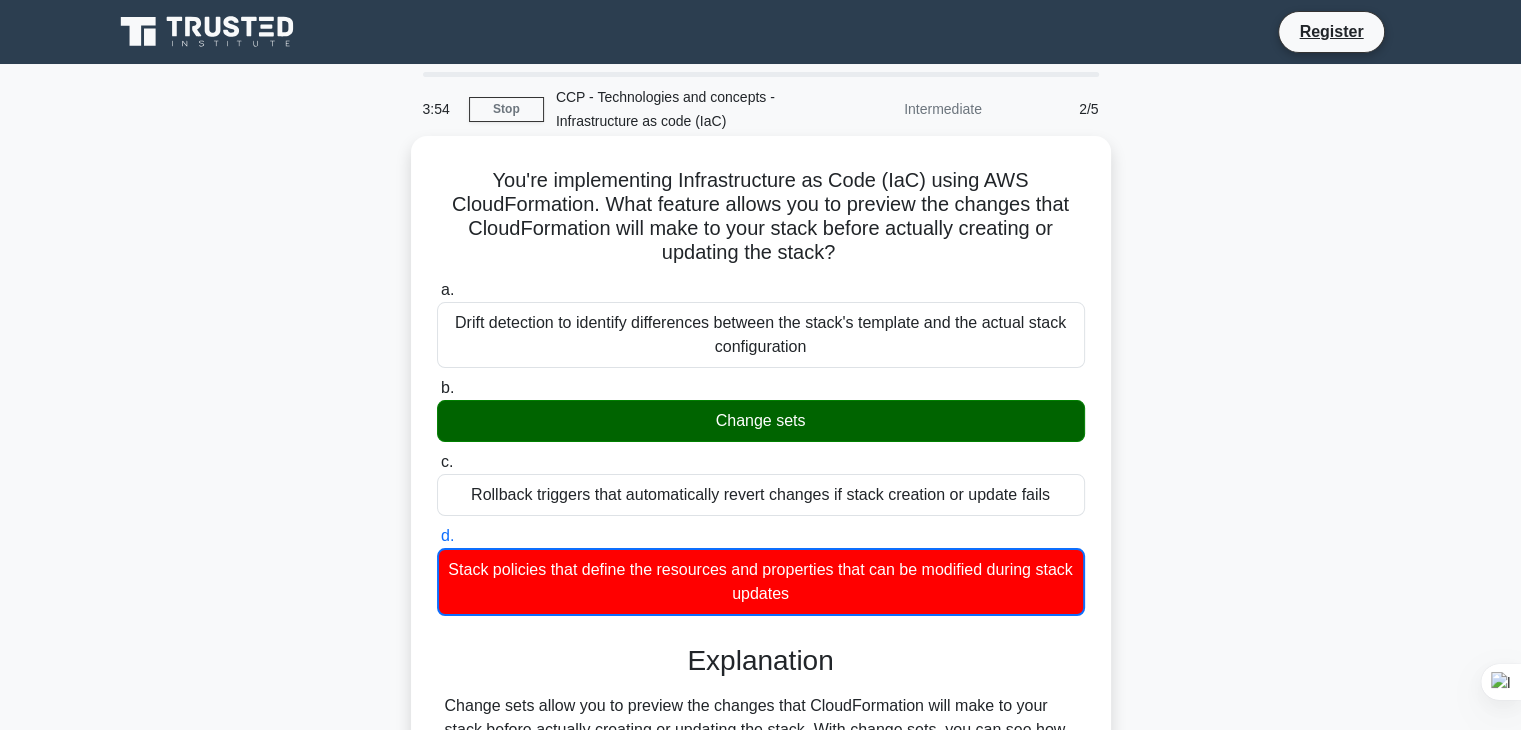 click on "Change sets" at bounding box center [761, 421] 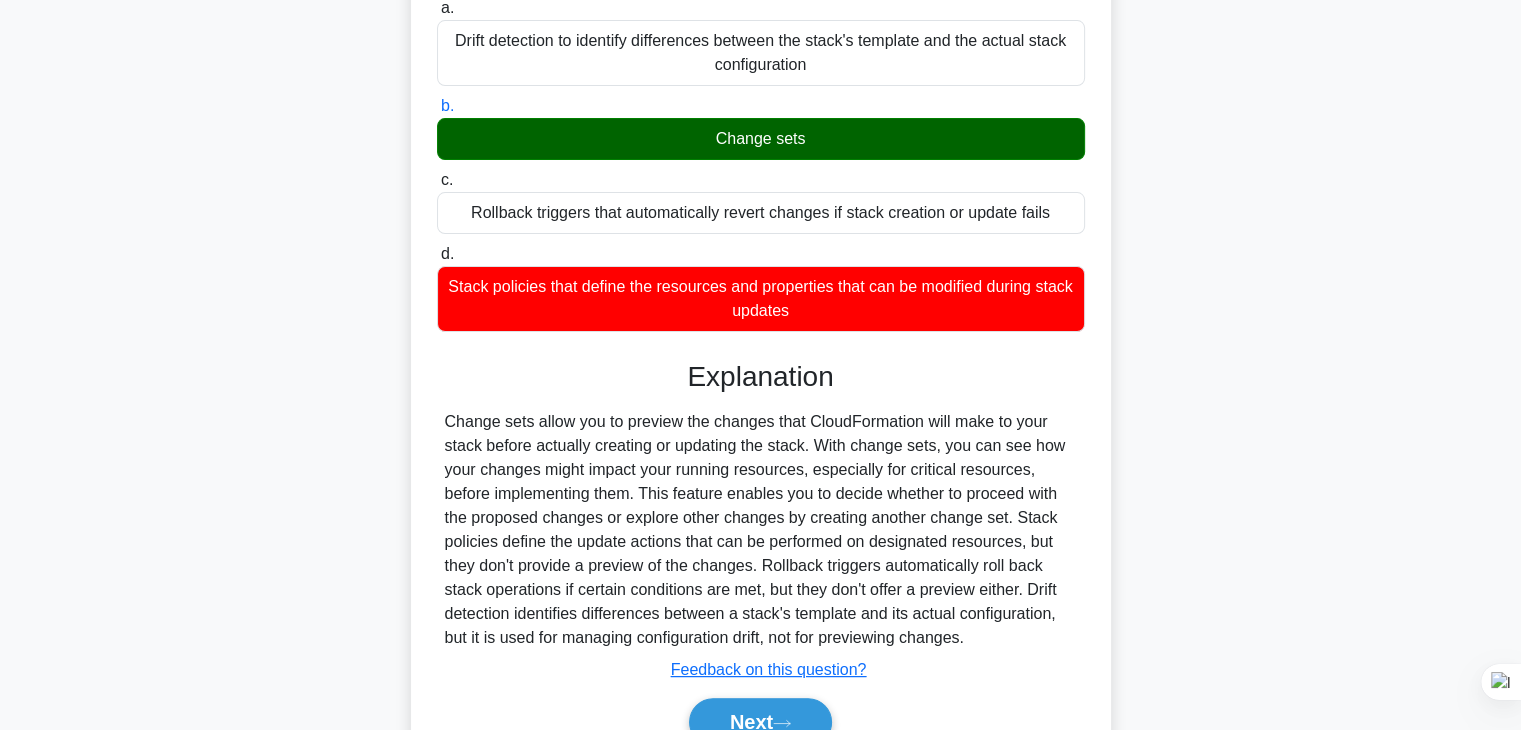 scroll, scrollTop: 382, scrollLeft: 0, axis: vertical 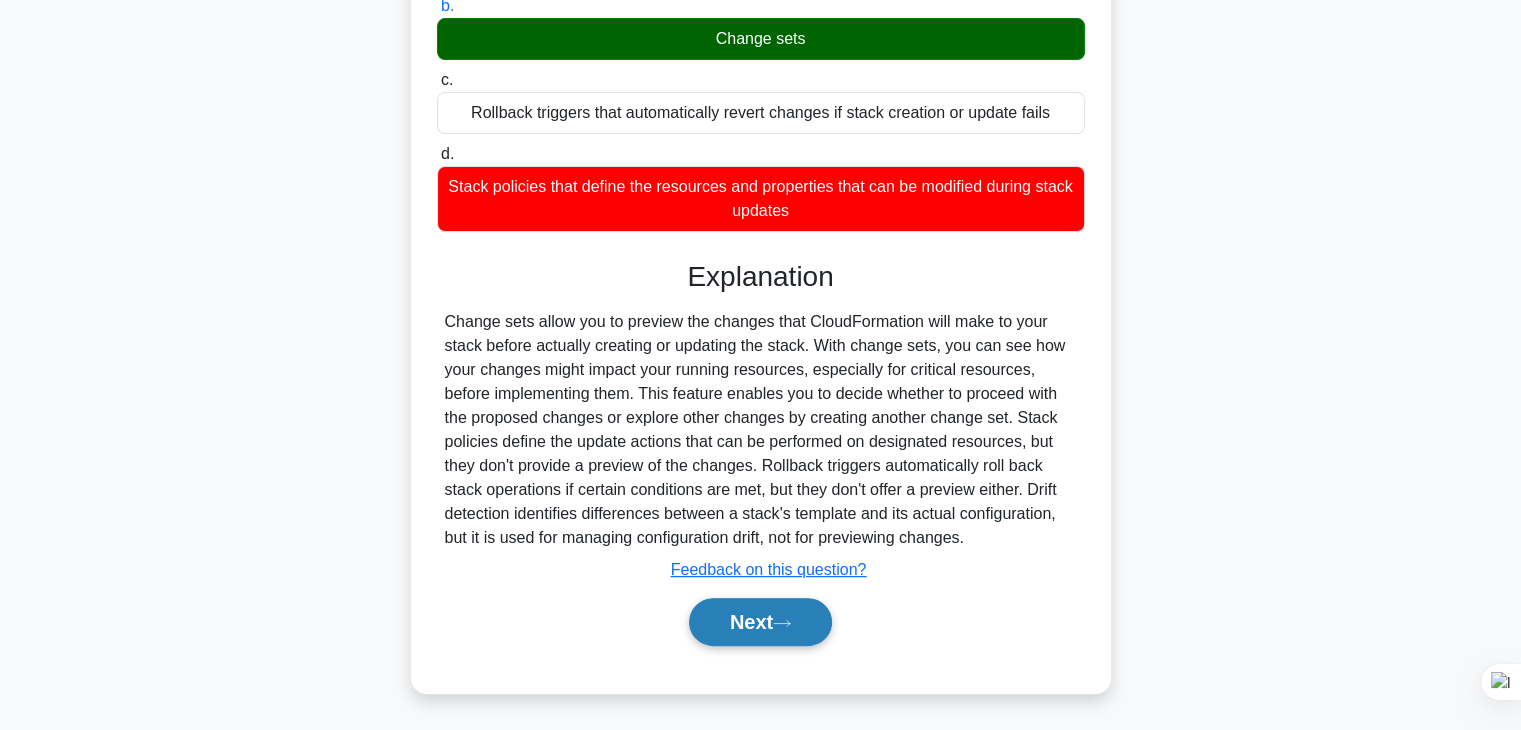 click on "Next" at bounding box center (760, 622) 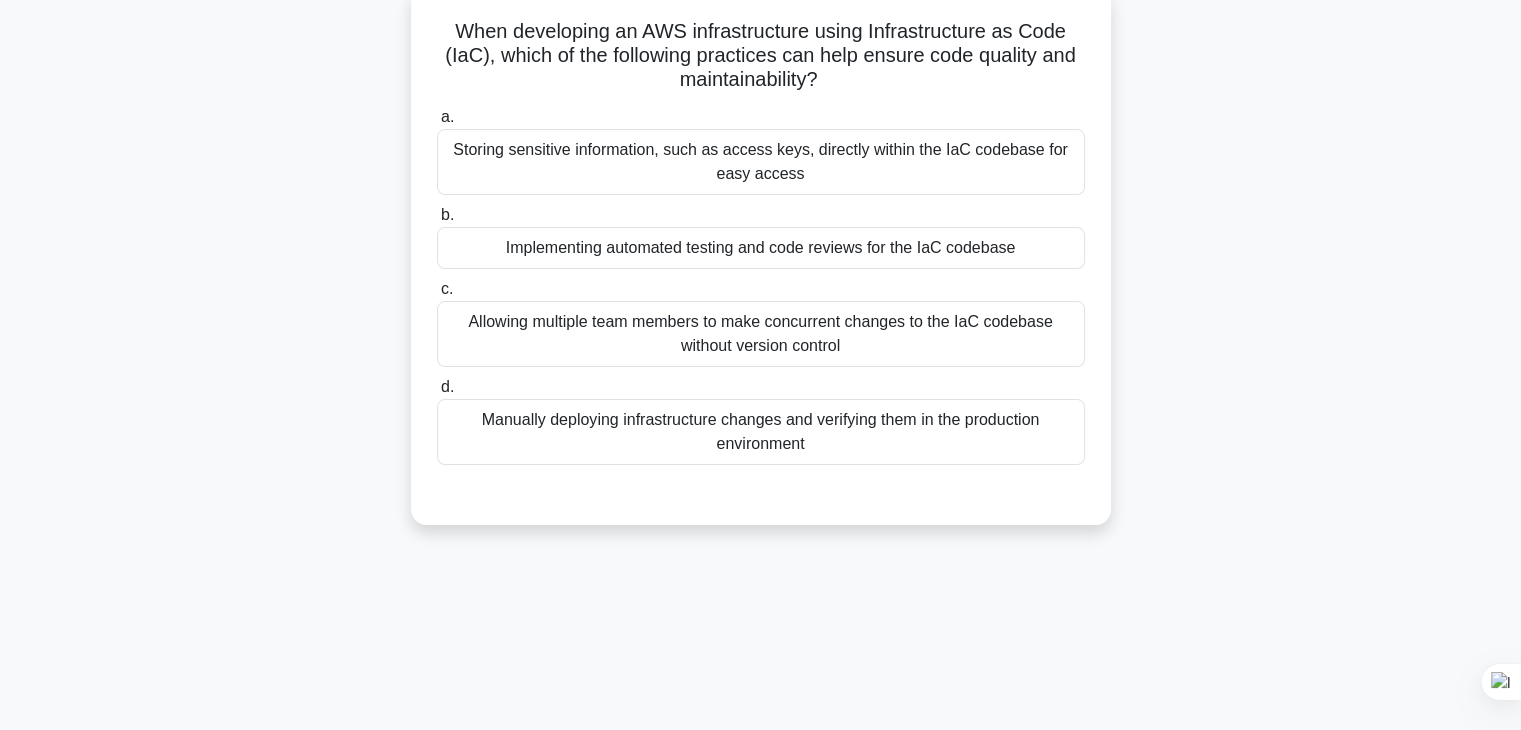 scroll, scrollTop: 0, scrollLeft: 0, axis: both 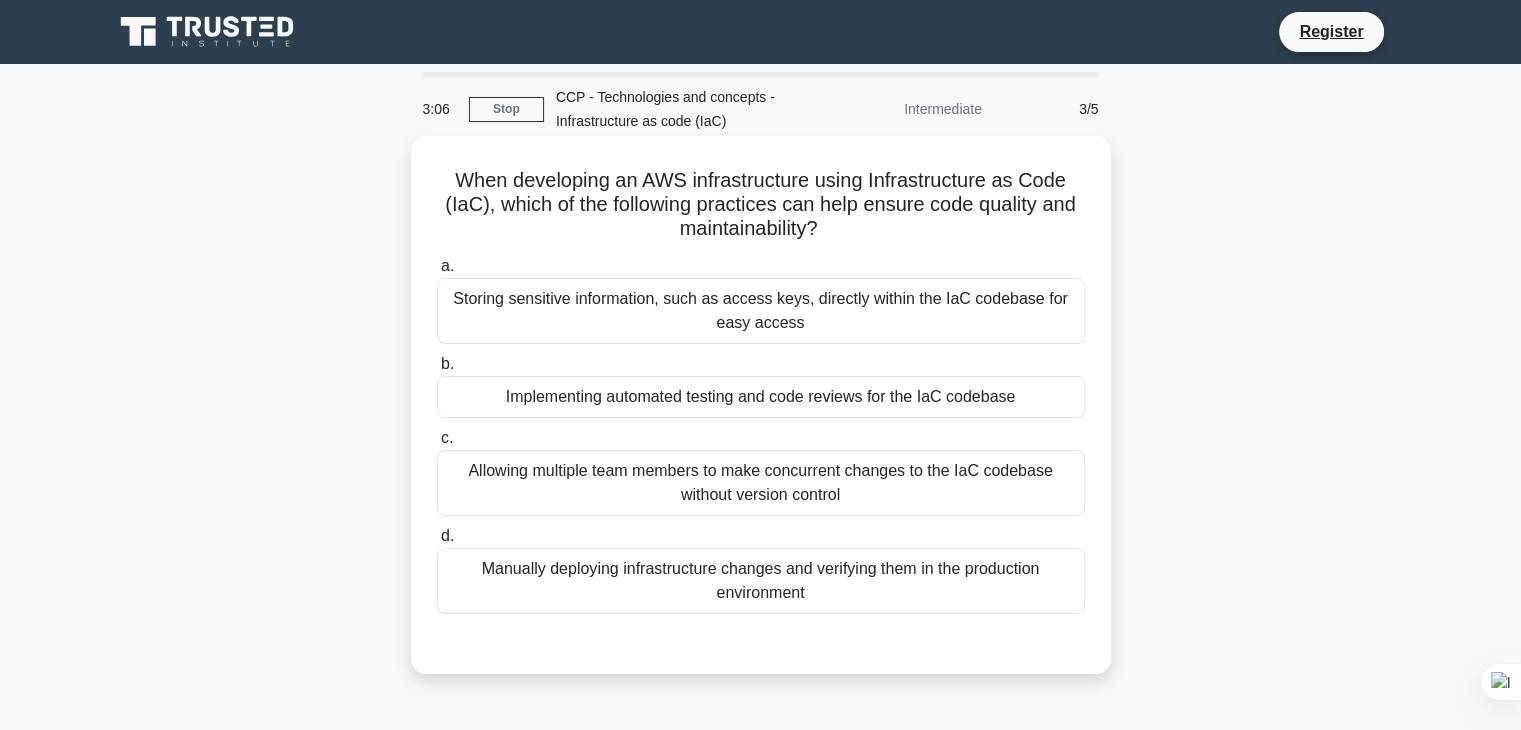 click on "Implementing automated testing and code reviews for the IaC codebase" at bounding box center [761, 397] 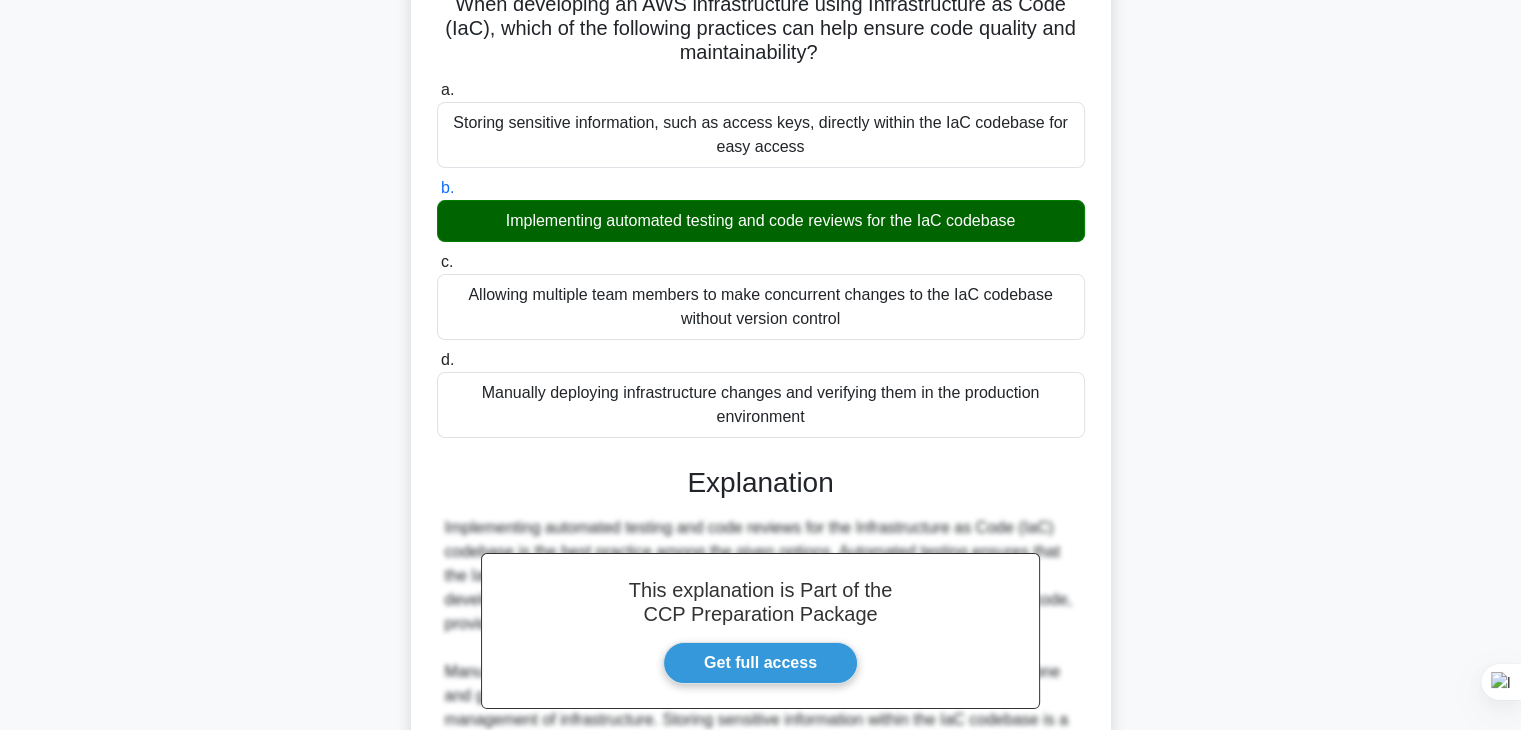 scroll, scrollTop: 400, scrollLeft: 0, axis: vertical 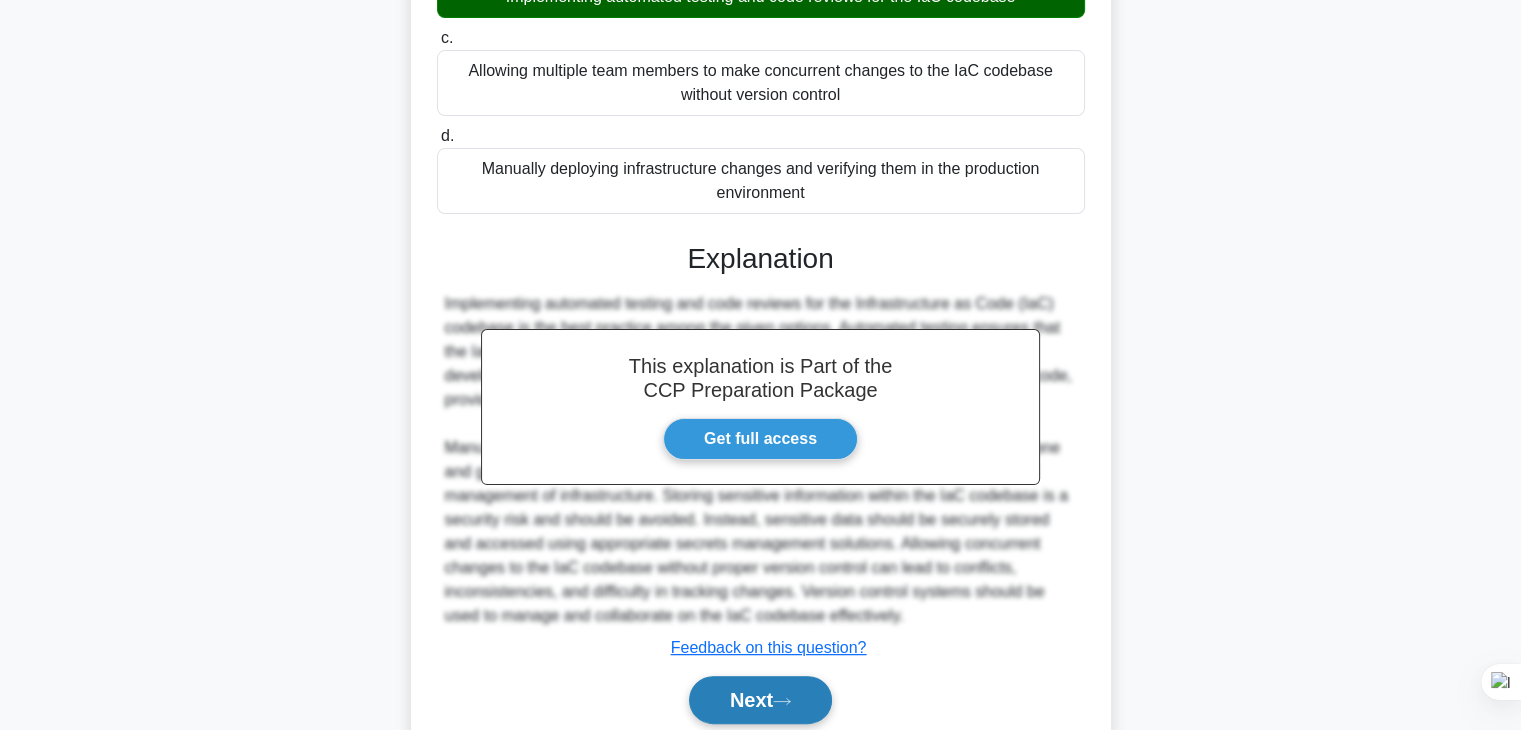 click on "Next" at bounding box center (760, 700) 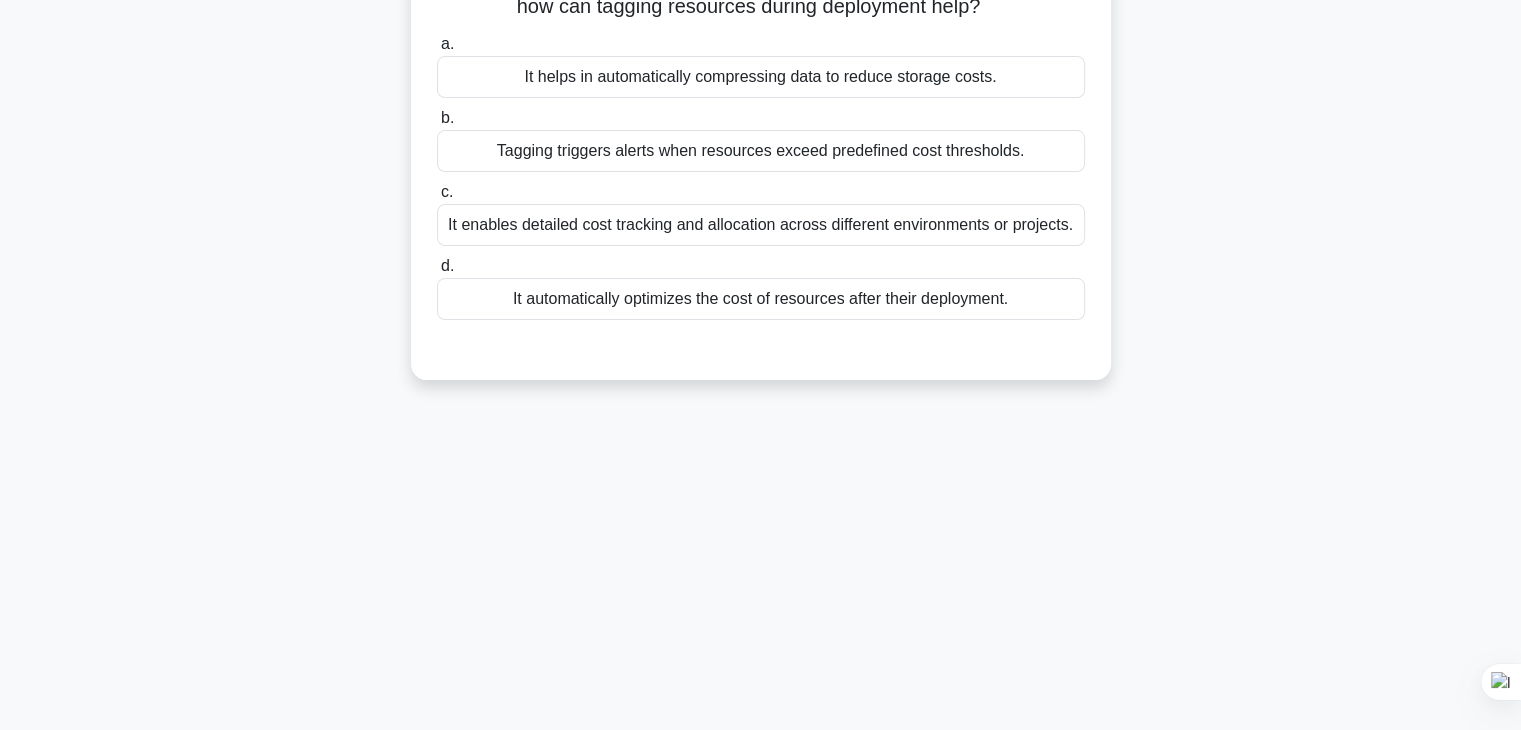 scroll, scrollTop: 0, scrollLeft: 0, axis: both 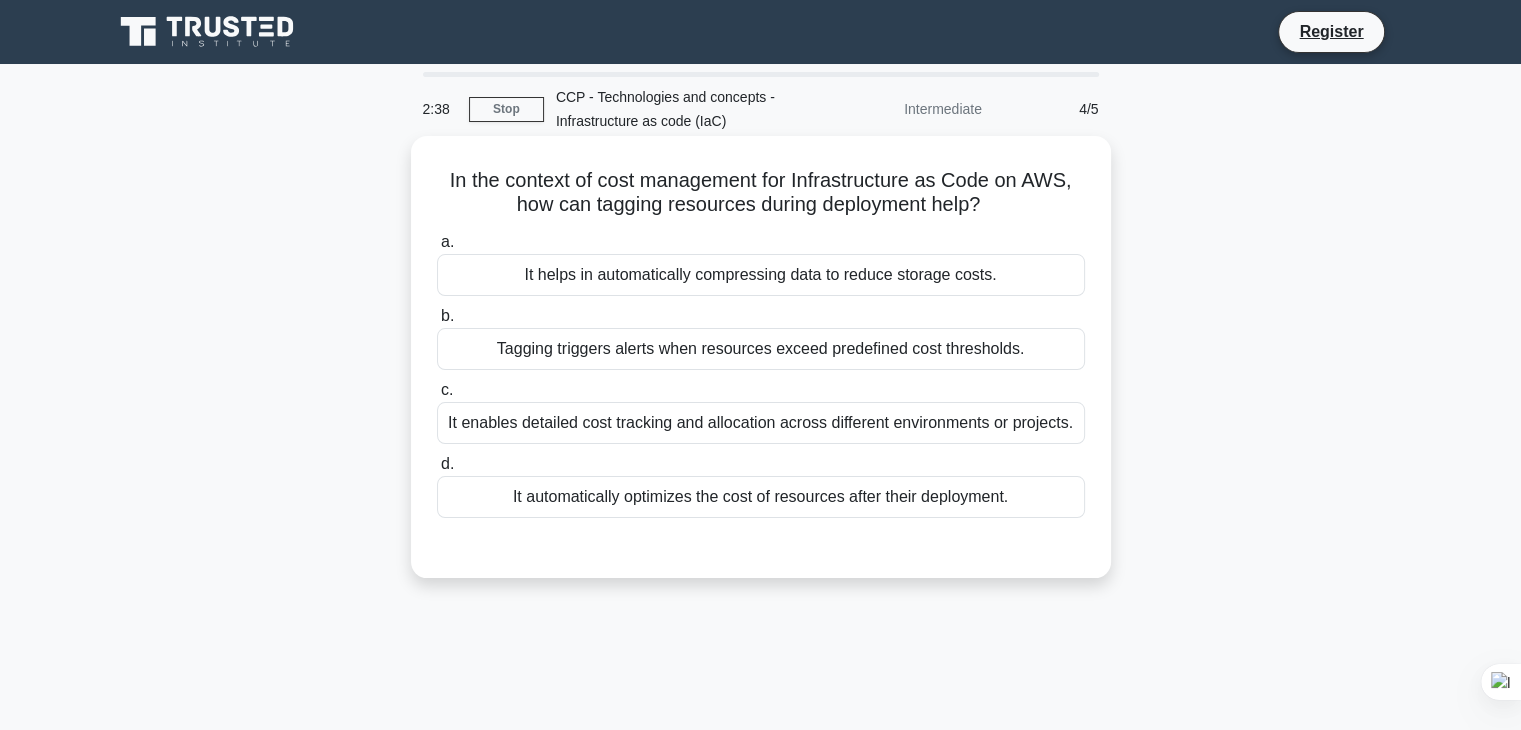 click on "It enables detailed cost tracking and allocation across different environments or projects." at bounding box center [761, 423] 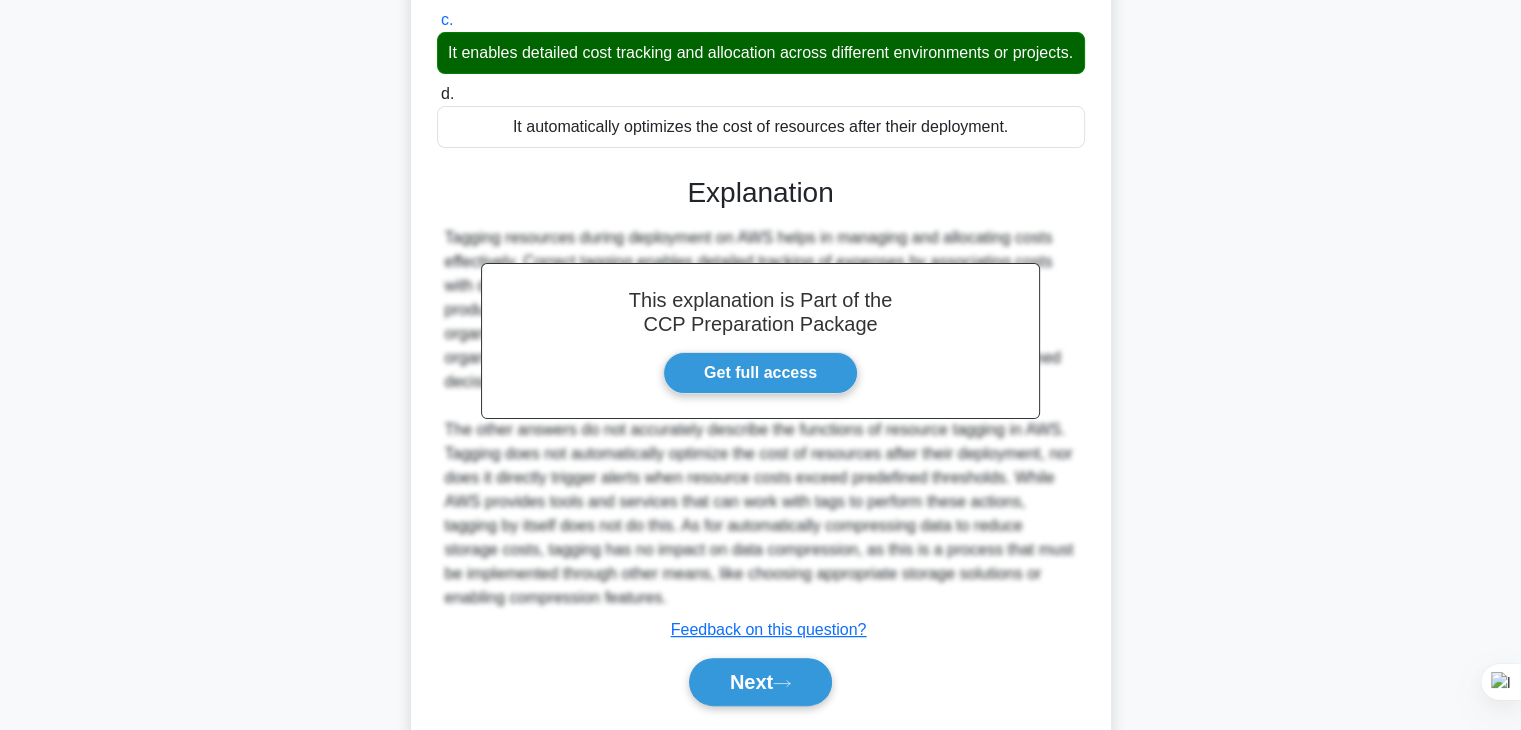 scroll, scrollTop: 454, scrollLeft: 0, axis: vertical 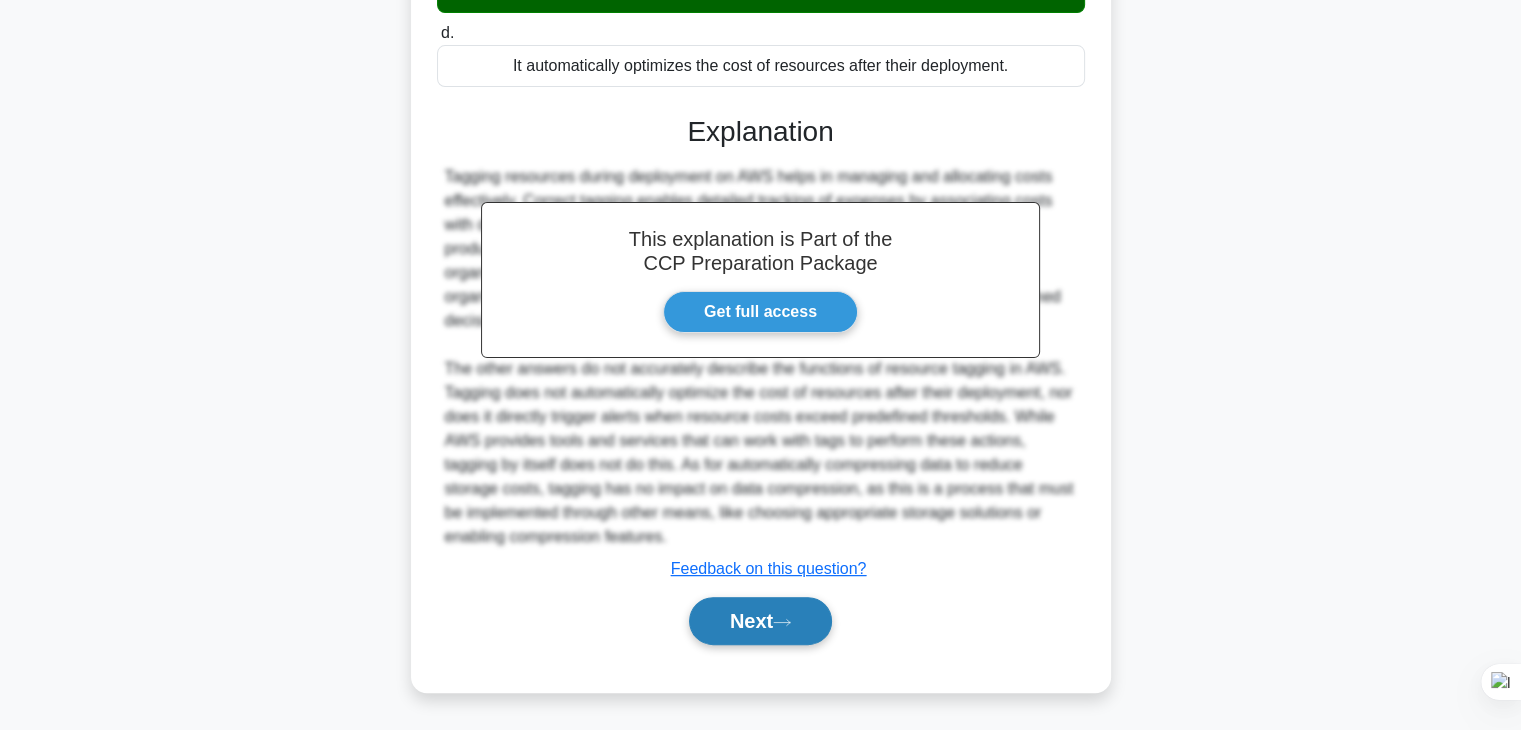 click on "Next" at bounding box center (760, 621) 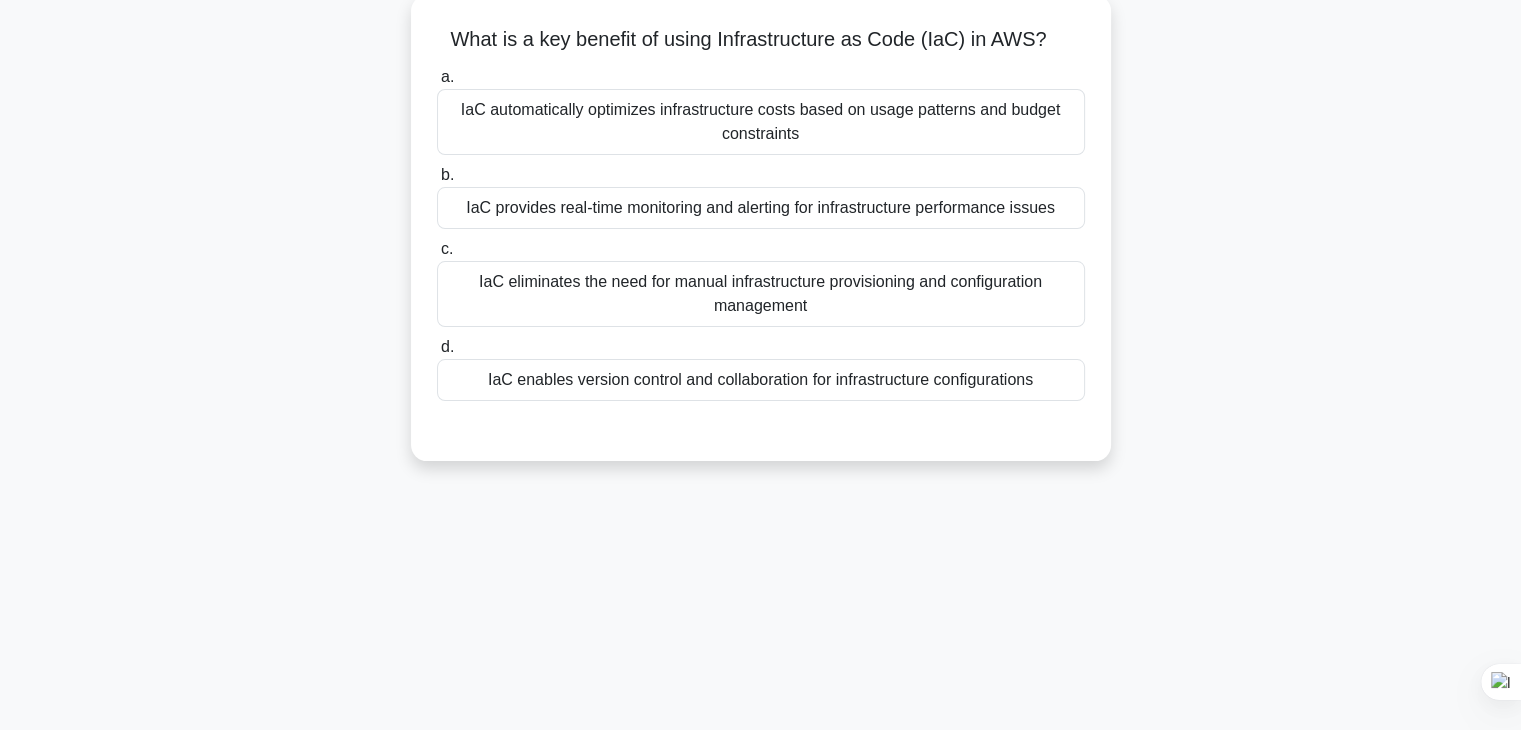 scroll, scrollTop: 0, scrollLeft: 0, axis: both 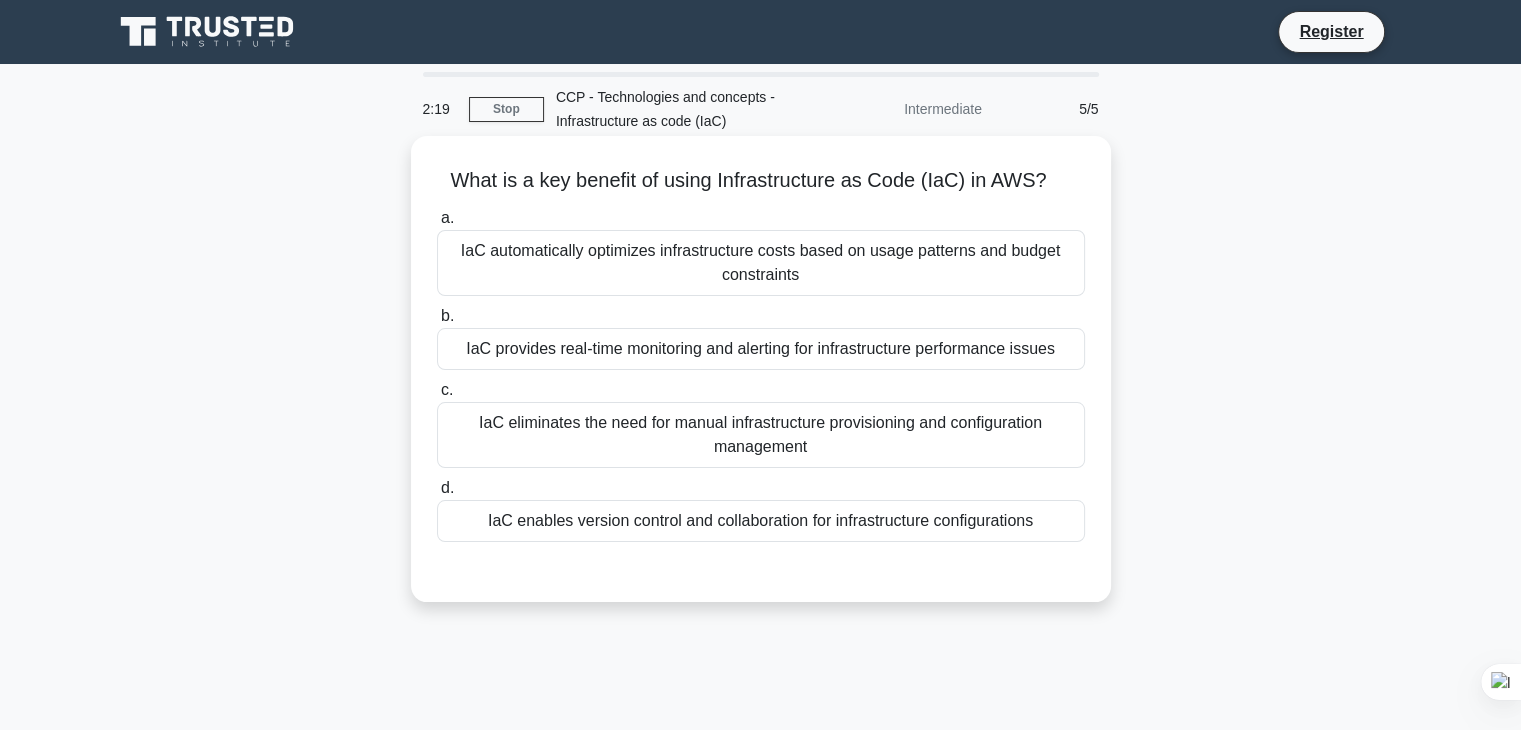 click on "IaC automatically optimizes infrastructure costs based on usage patterns and budget constraints" at bounding box center [761, 263] 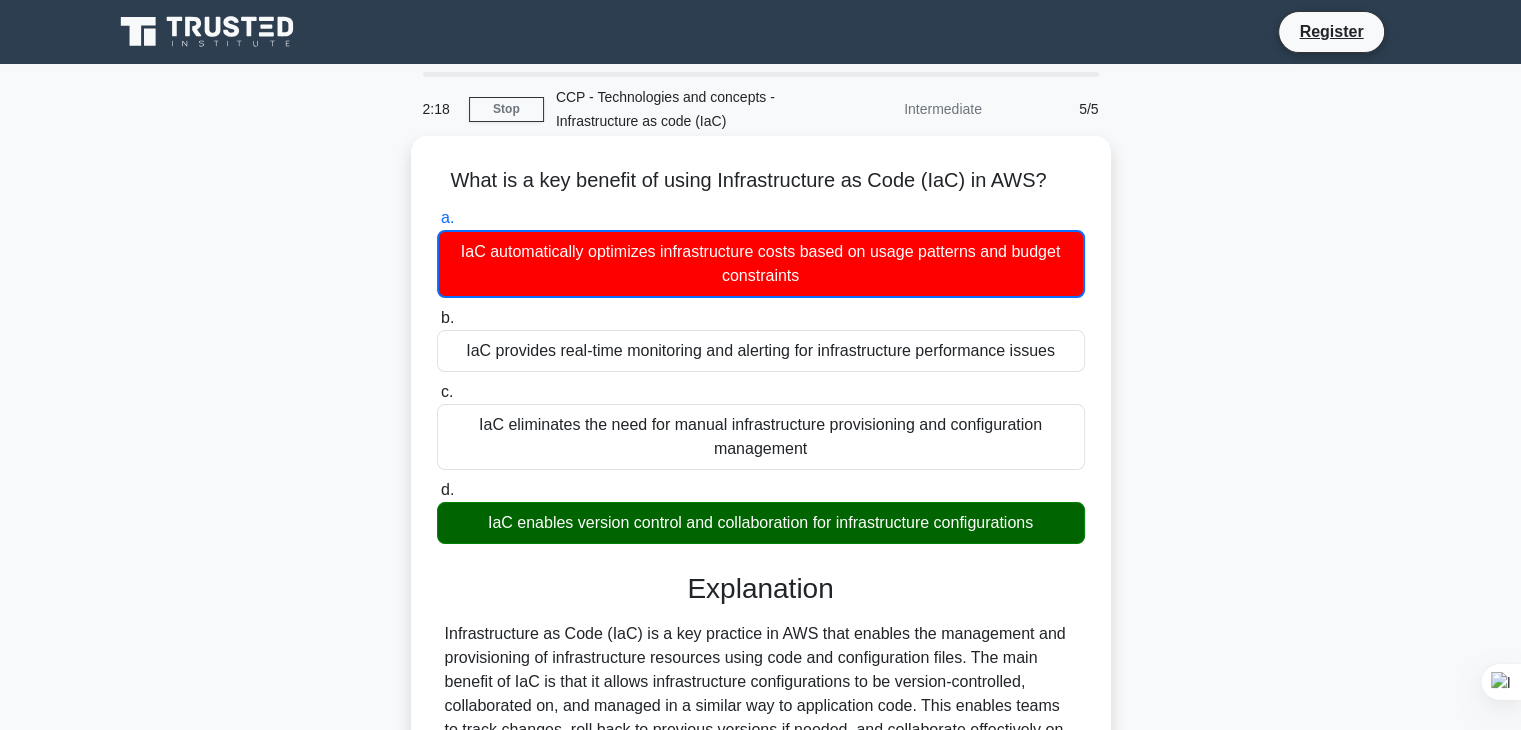 click on "IaC enables version control and collaboration for infrastructure configurations" at bounding box center (761, 523) 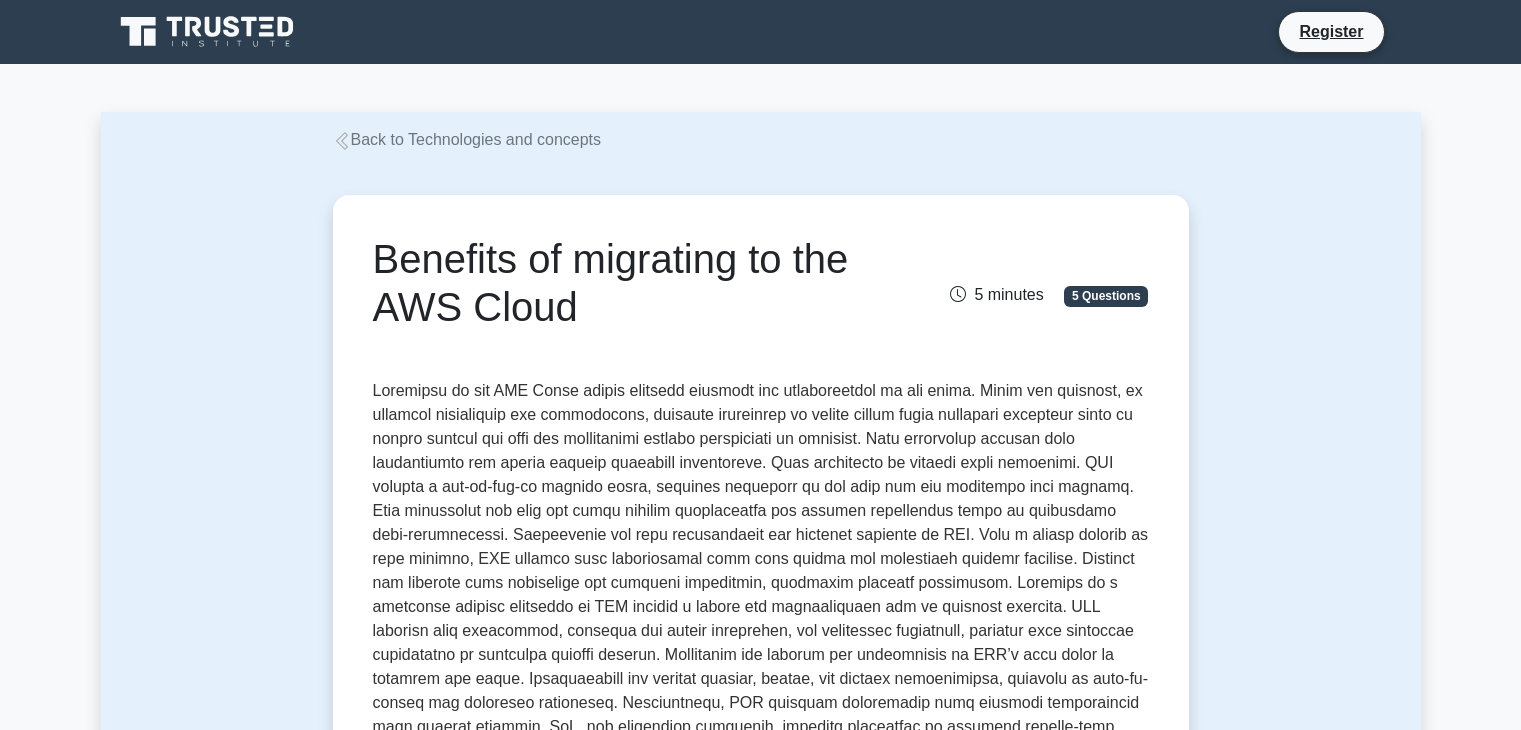 scroll, scrollTop: 0, scrollLeft: 0, axis: both 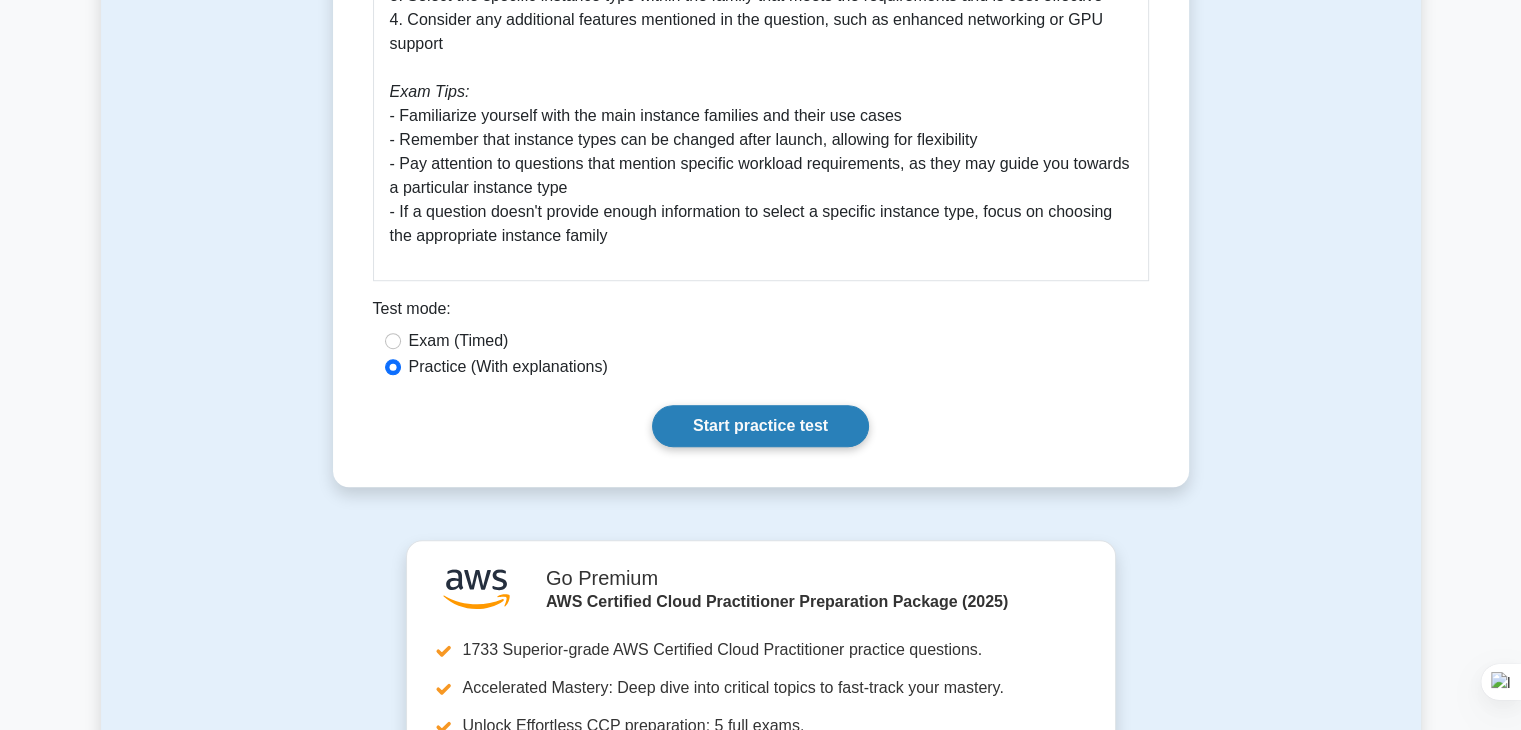 click on "Start practice test" at bounding box center [760, 426] 